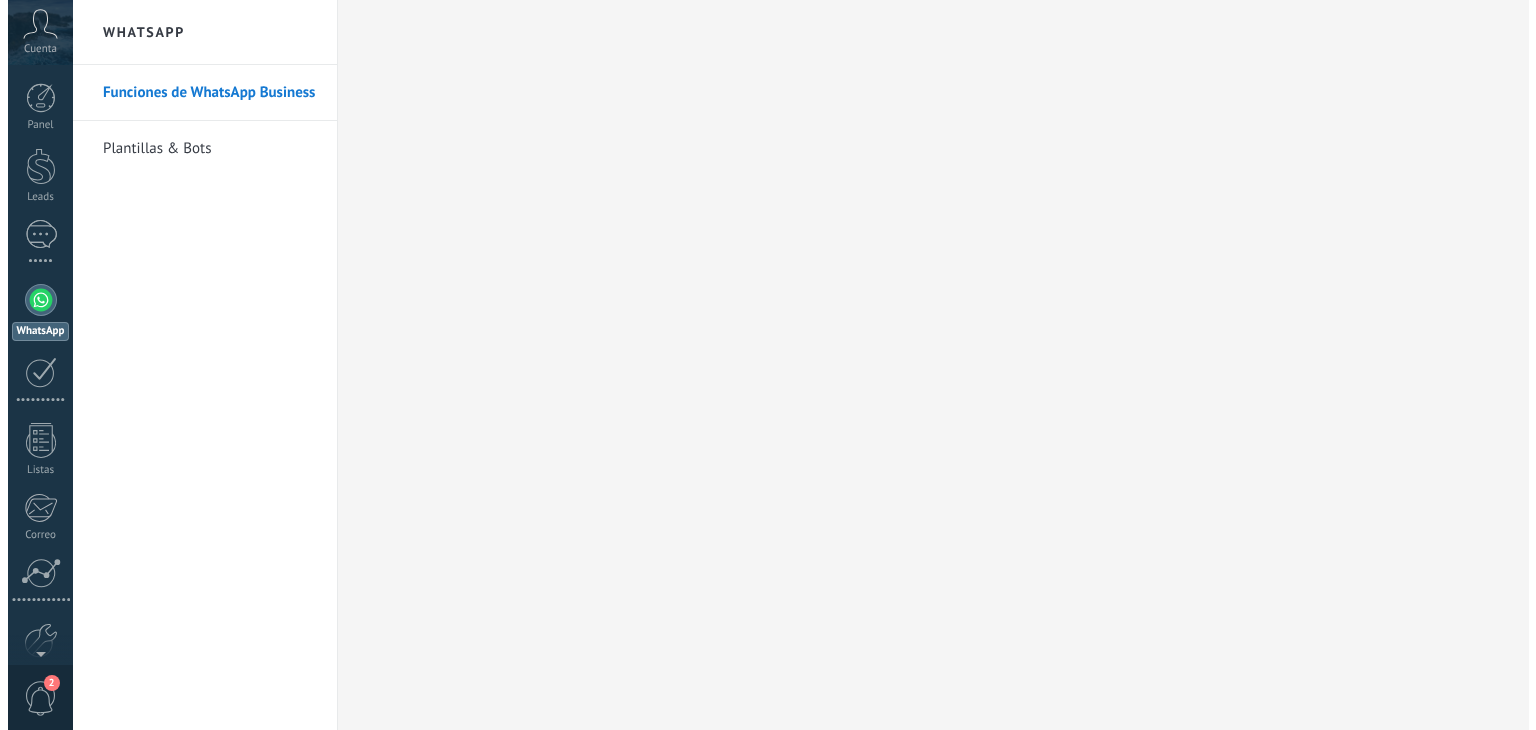scroll, scrollTop: 0, scrollLeft: 0, axis: both 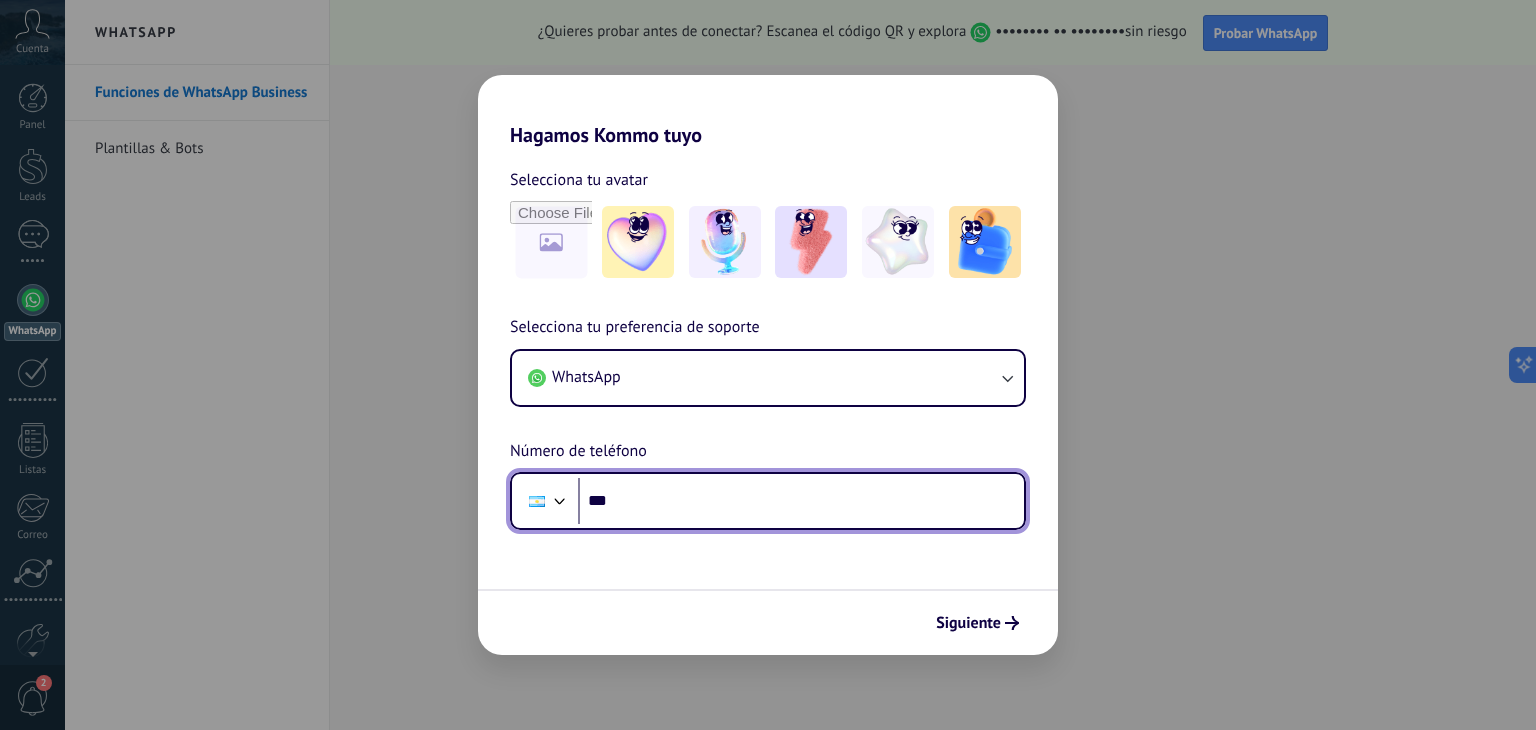 click on "•••" at bounding box center (801, 501) 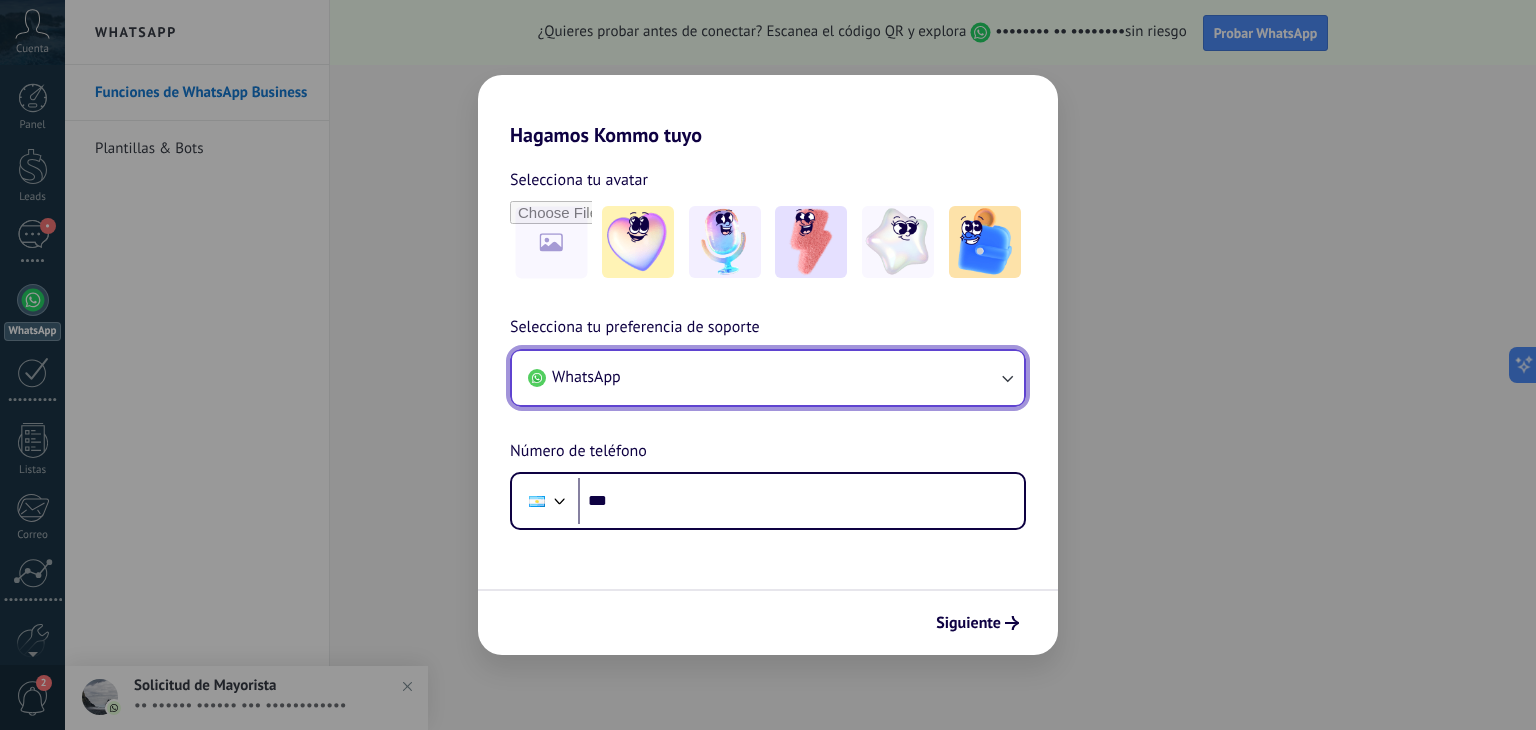 click on "WhatsApp" at bounding box center [768, 378] 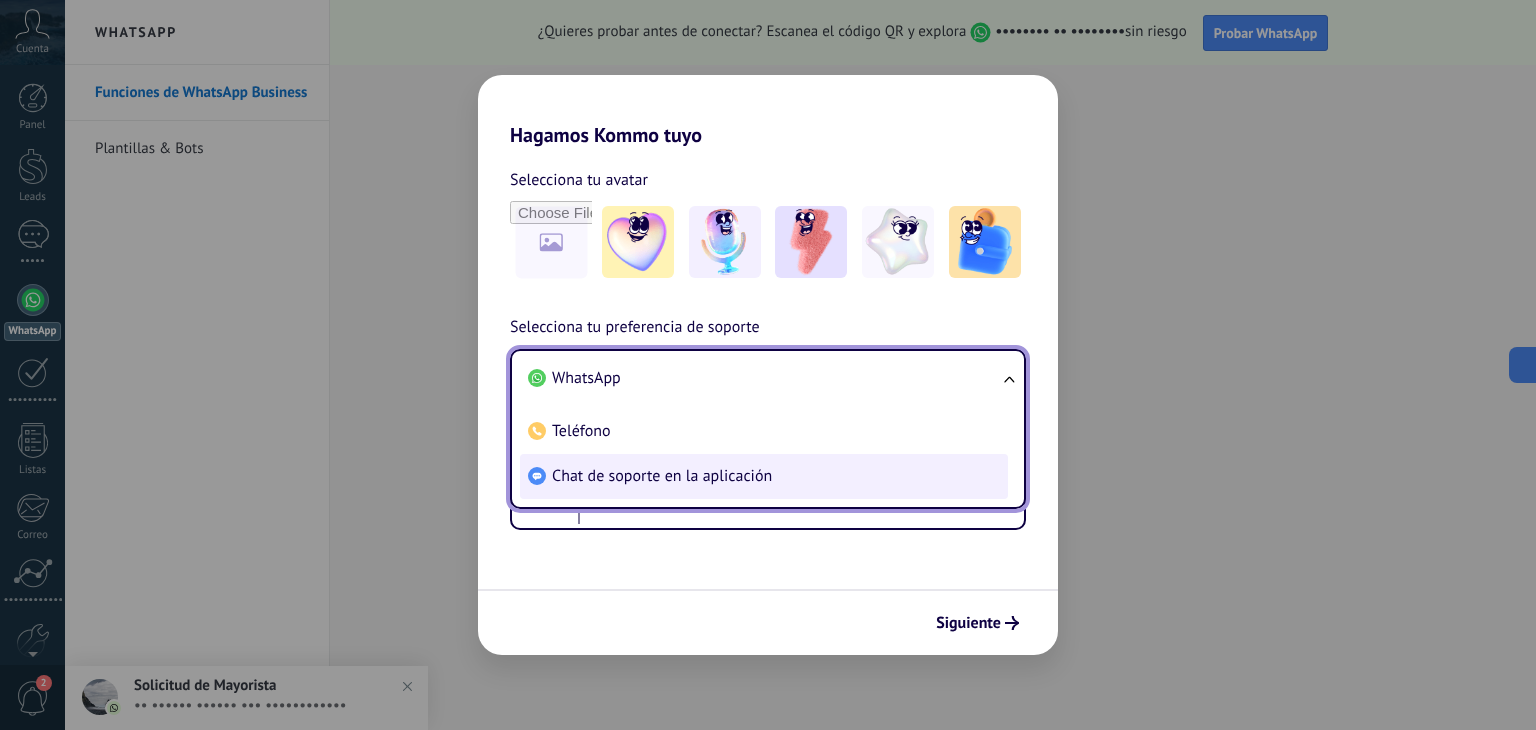 click on "Chat de soporte en la aplicación" at bounding box center (586, 378) 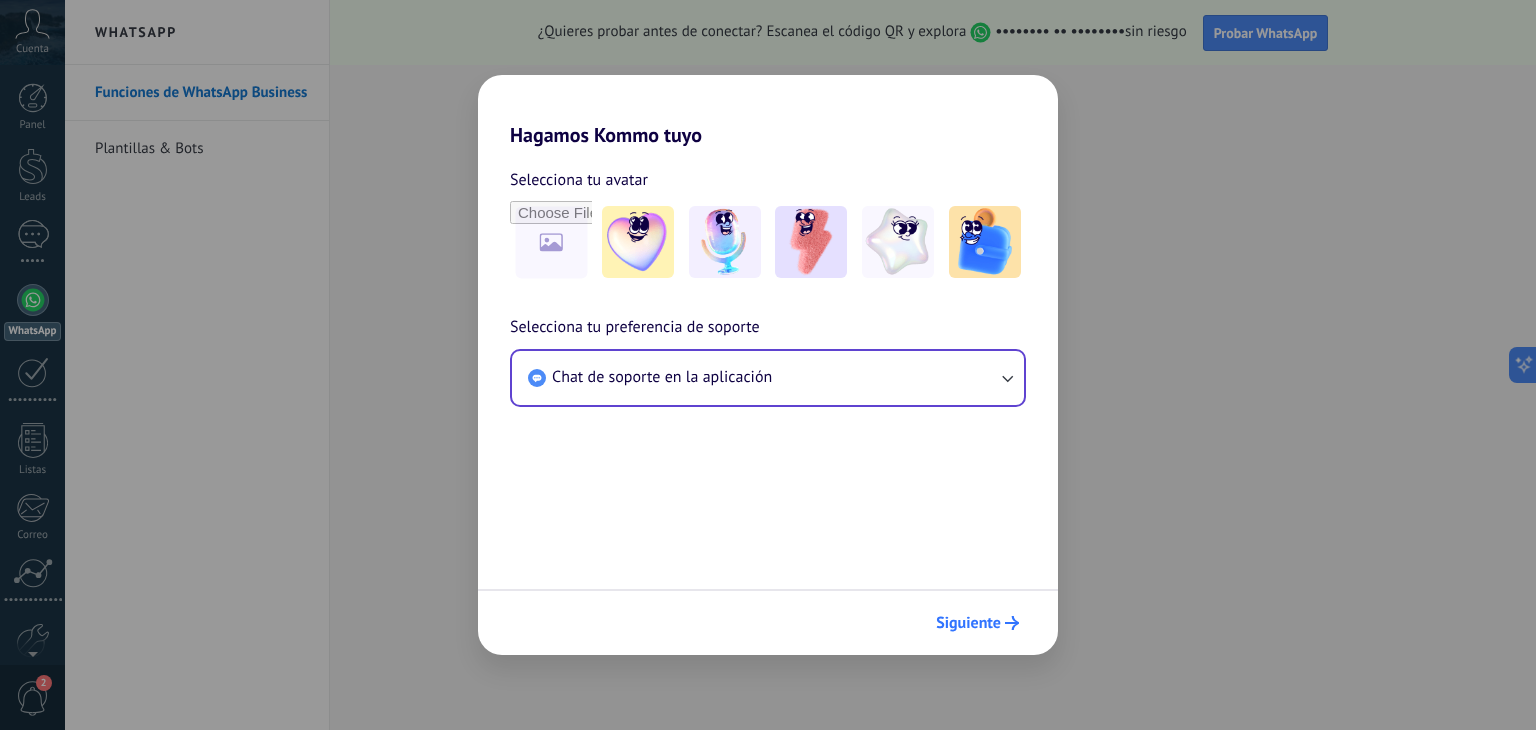 click on "Siguiente" at bounding box center [968, 623] 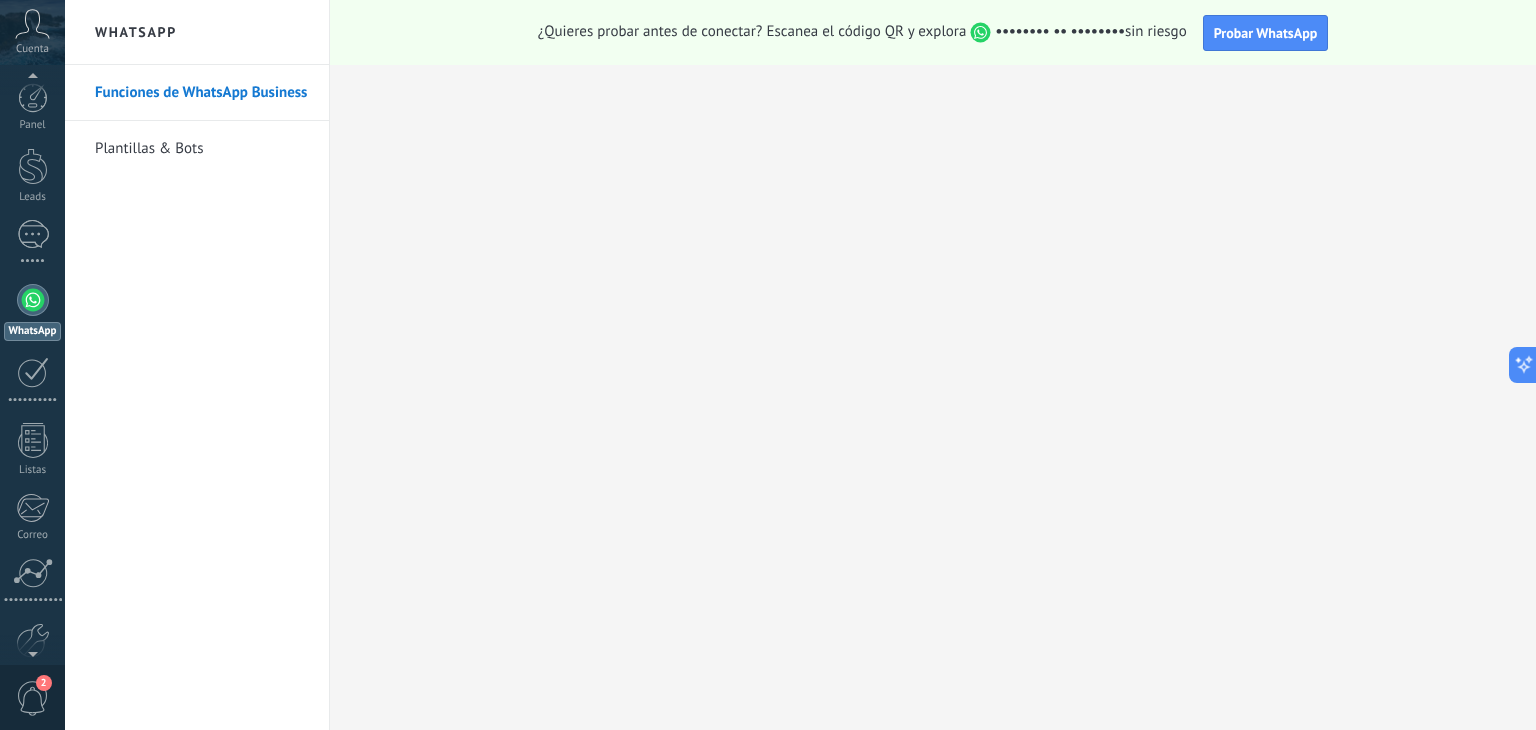 scroll, scrollTop: 0, scrollLeft: 0, axis: both 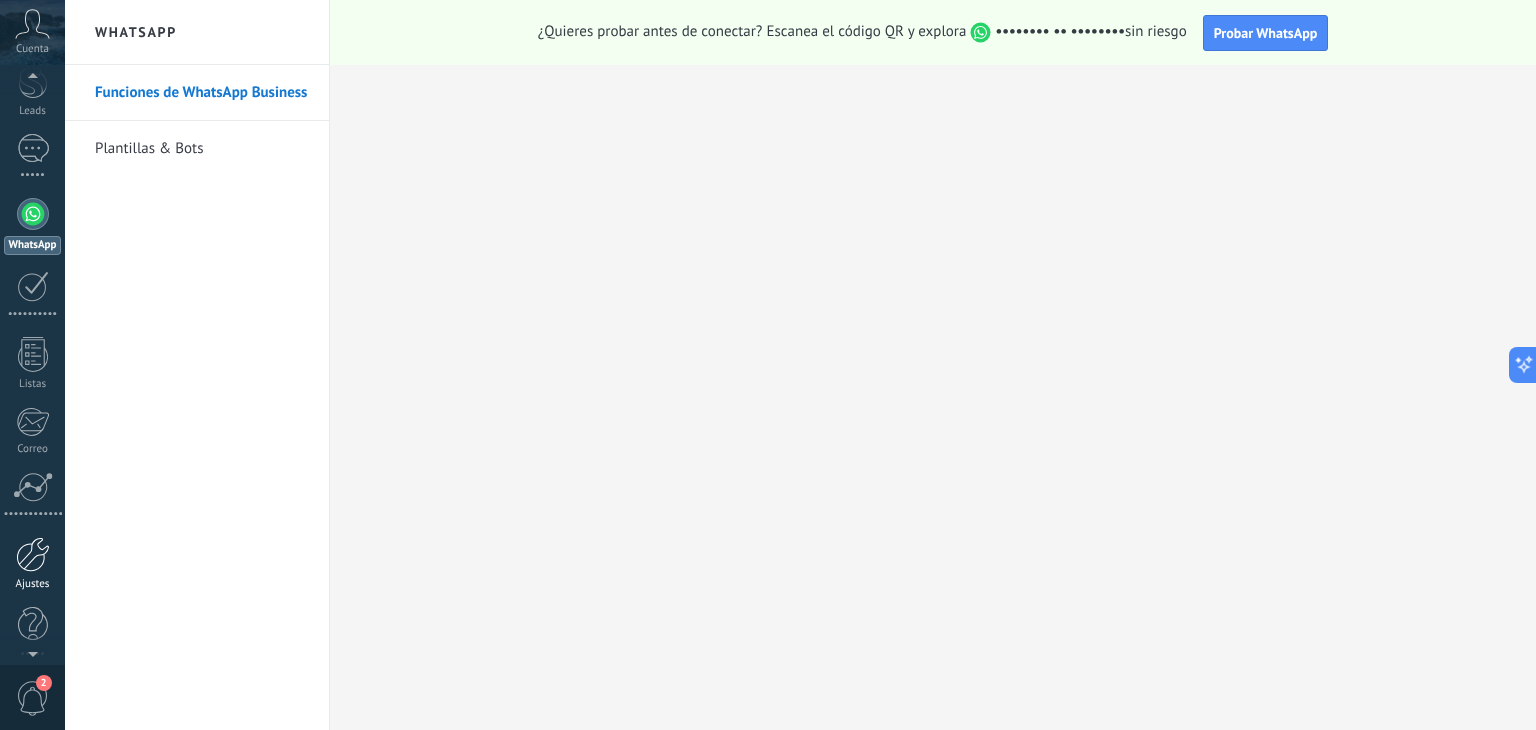 click at bounding box center [33, 554] 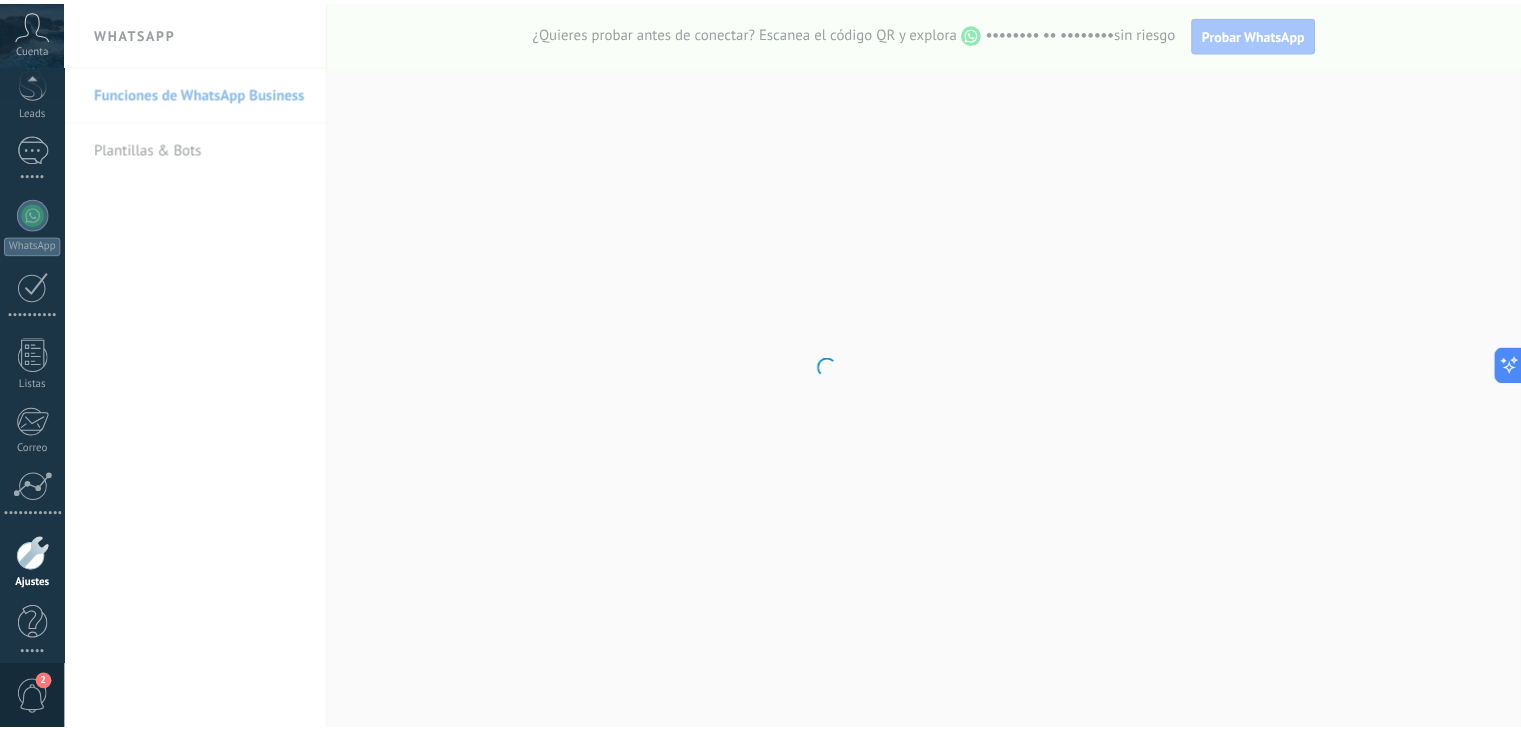 scroll, scrollTop: 101, scrollLeft: 0, axis: vertical 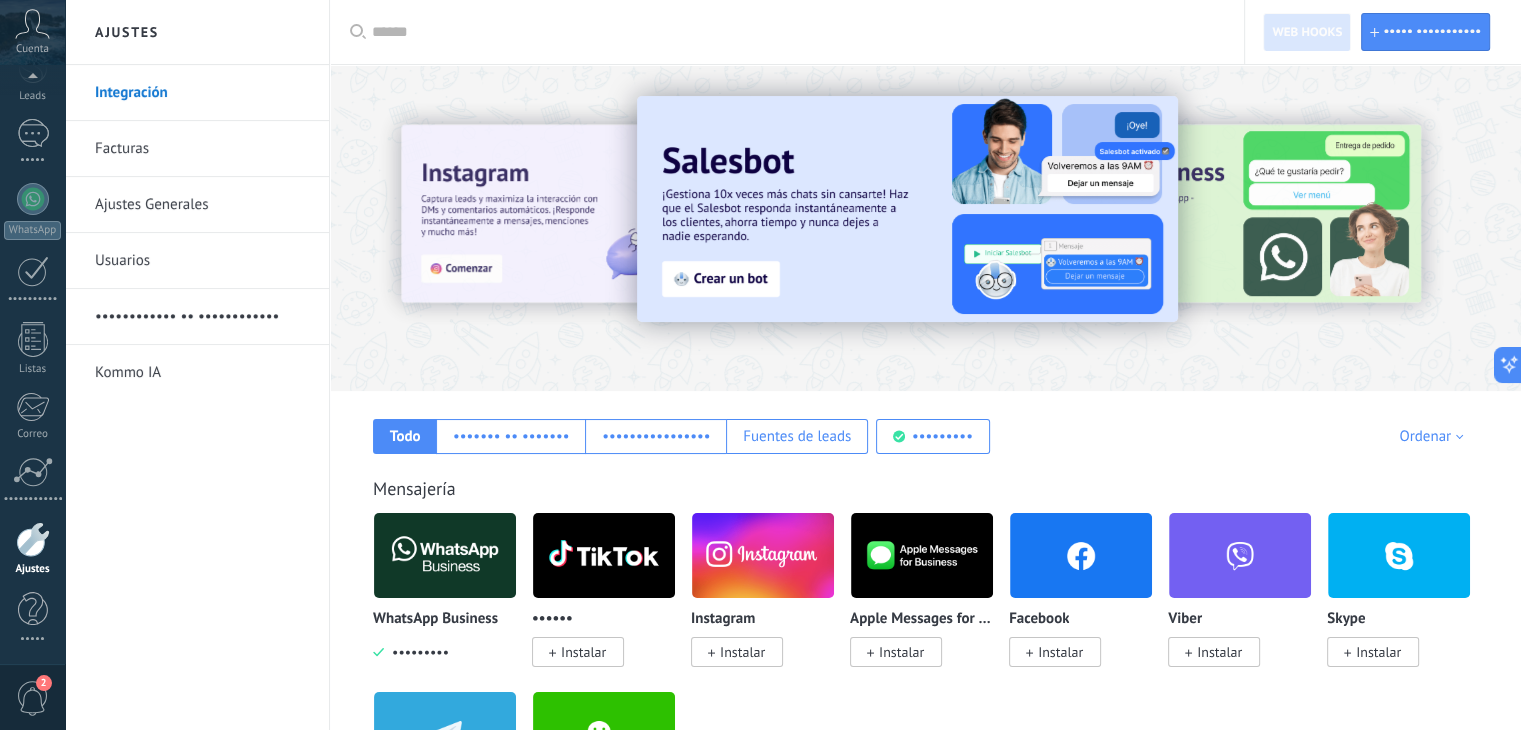 click at bounding box center (763, 555) 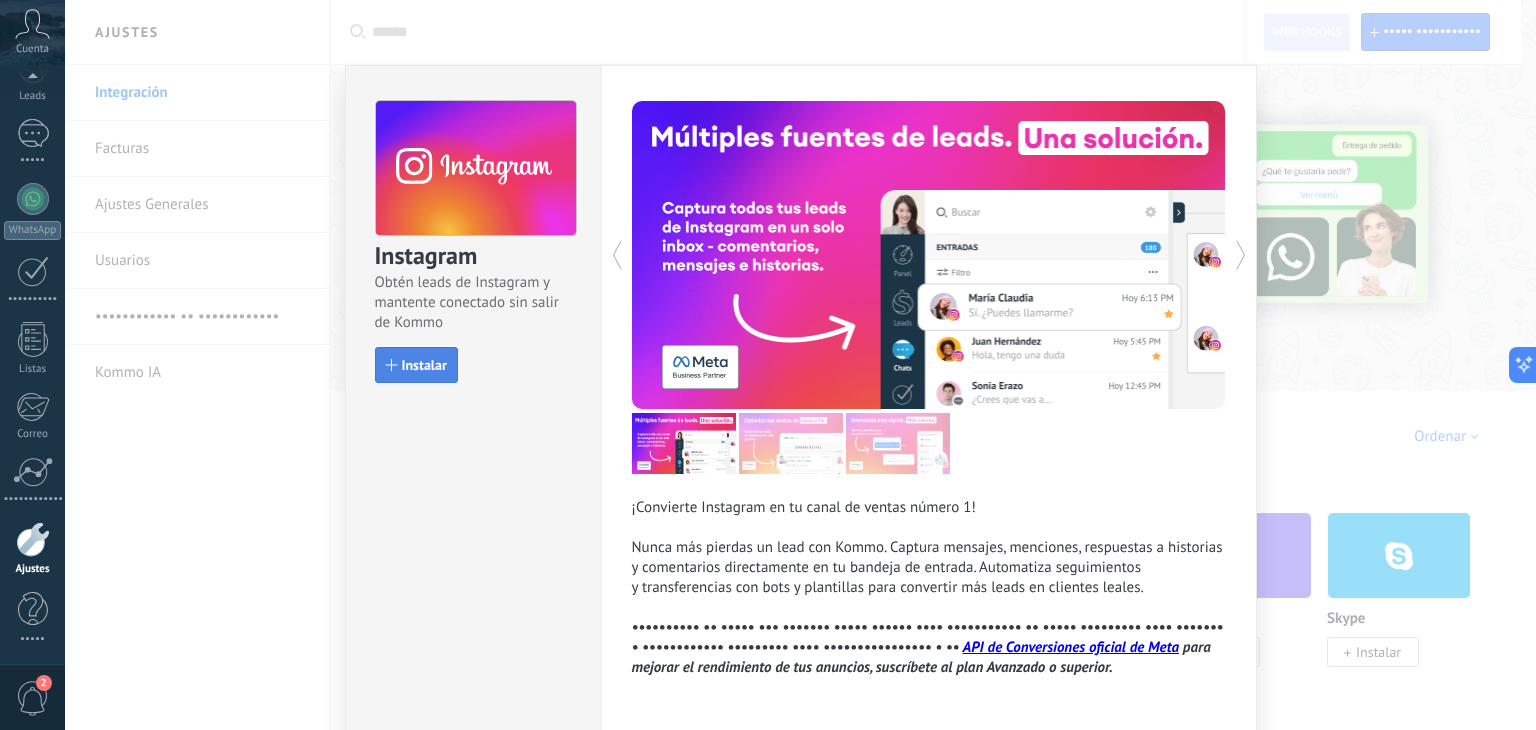 click on "Instalar" at bounding box center [416, 365] 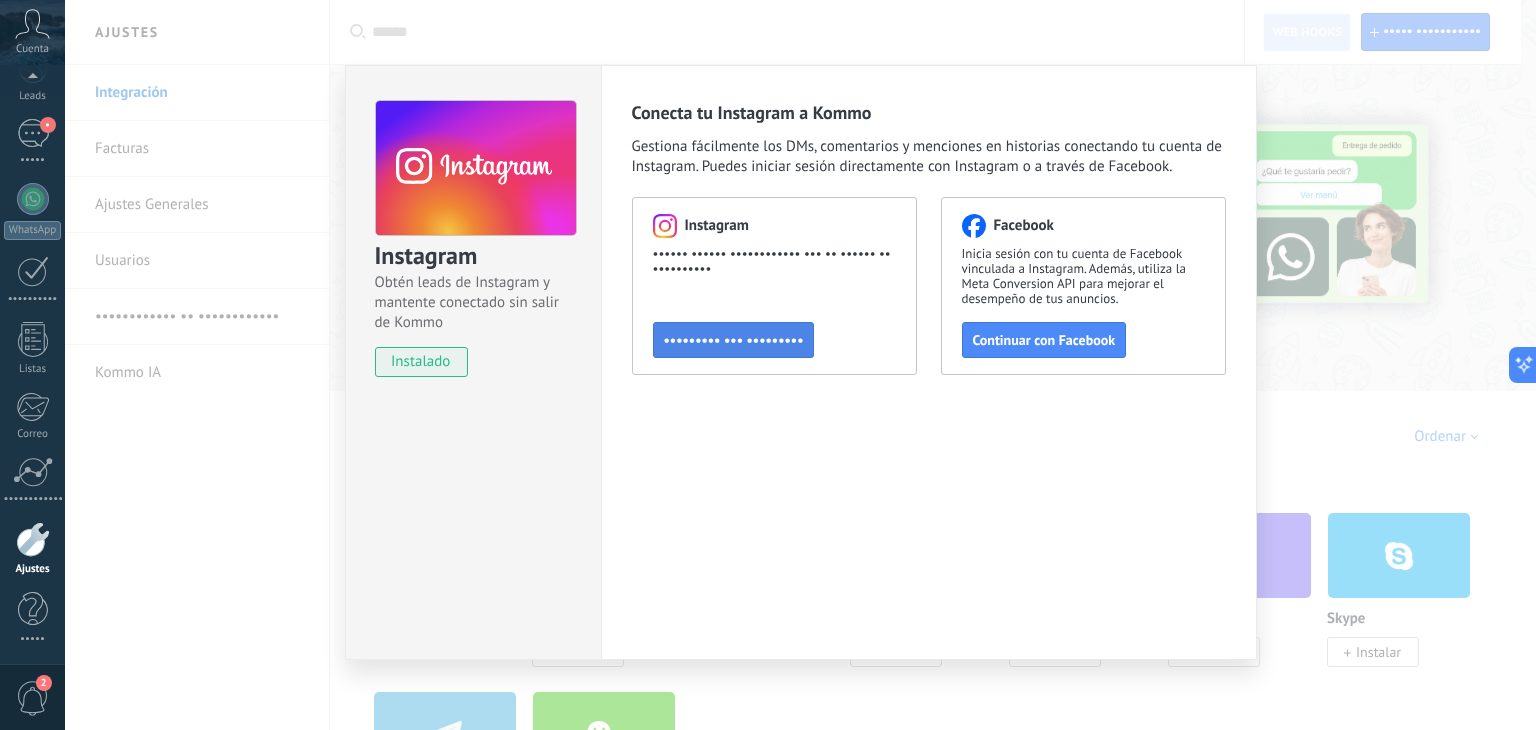 click on "••••••••• ••• •••••••••" at bounding box center [734, 340] 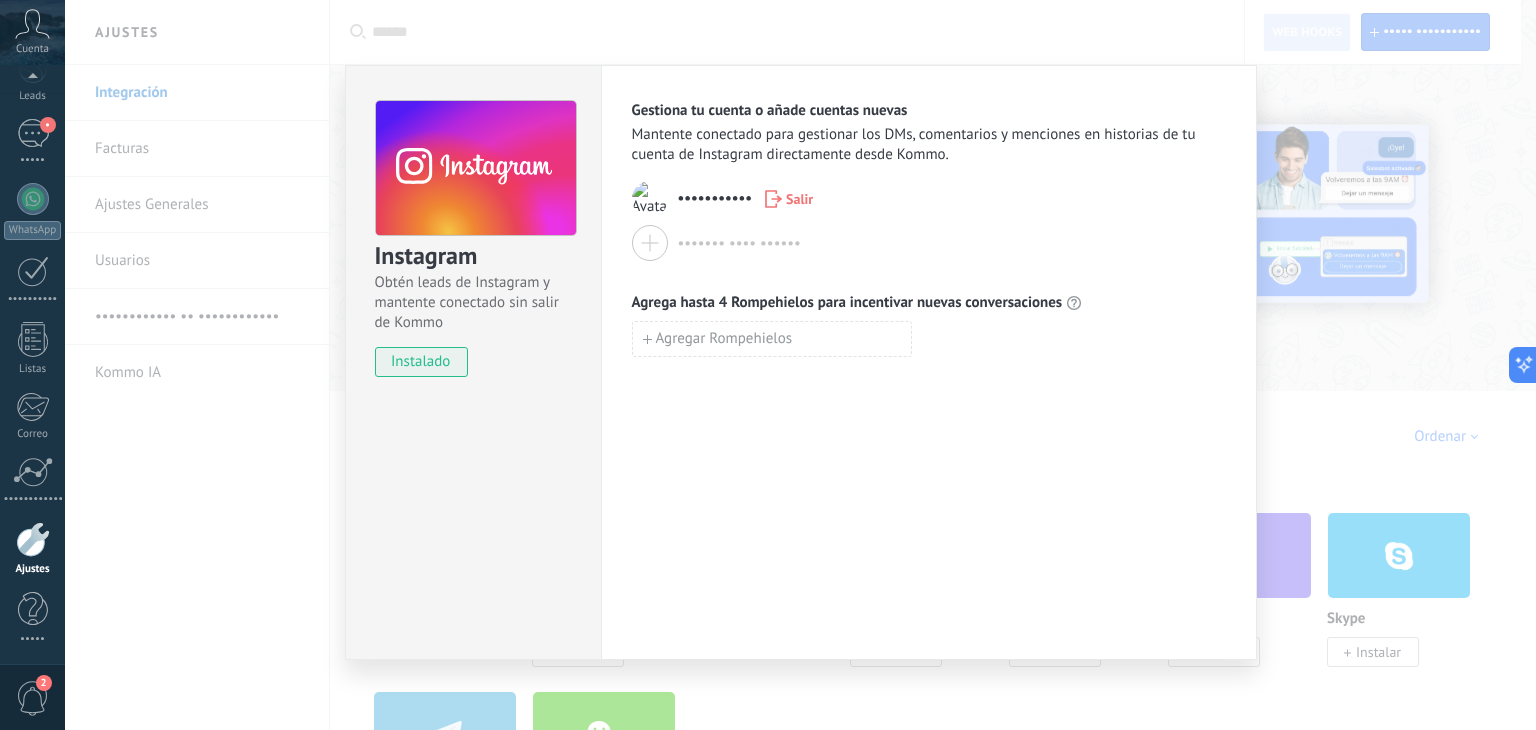 click on "••••••••• ••••• ••••• •• ••••••••• • •••••••• ••••••••• ••• ••••• •• ••••• ••••••••• •••••••• •• •••••• • ••••• ••••••• •••••• •••••••• ••••••••• •••• ••••••••• ••• •••• ••••••••••• • ••••••••• •• ••••••••• •• •• •••••• •• ••••••••• •••••••••••• ••••• •••••• ••••••••••• ••••• ••••••• •••• •••••• •••••• ••••• • ••••••••••• •••• •••••••••• •••••• •••••••••••••• ••••••• •••••••••••" at bounding box center (800, 365) 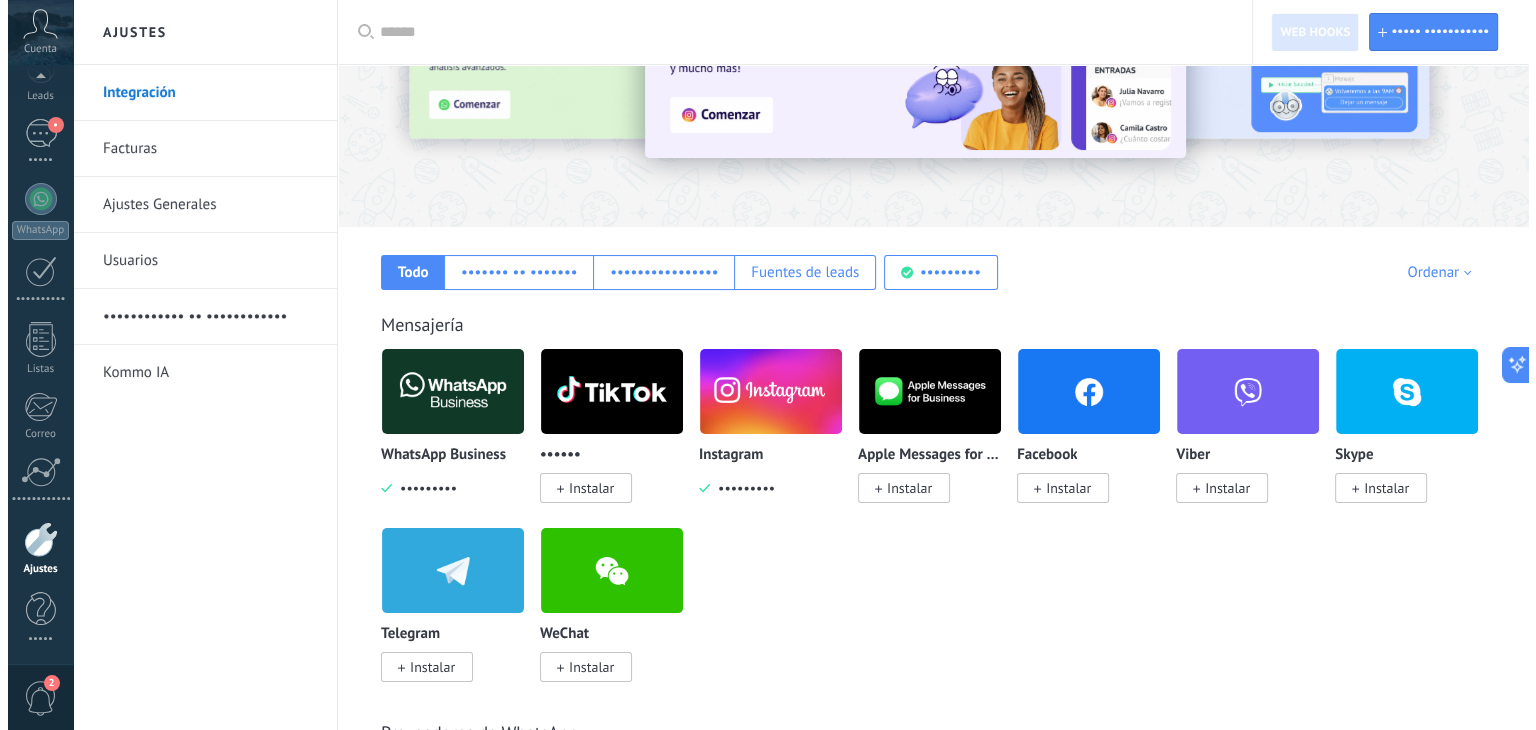 scroll, scrollTop: 200, scrollLeft: 0, axis: vertical 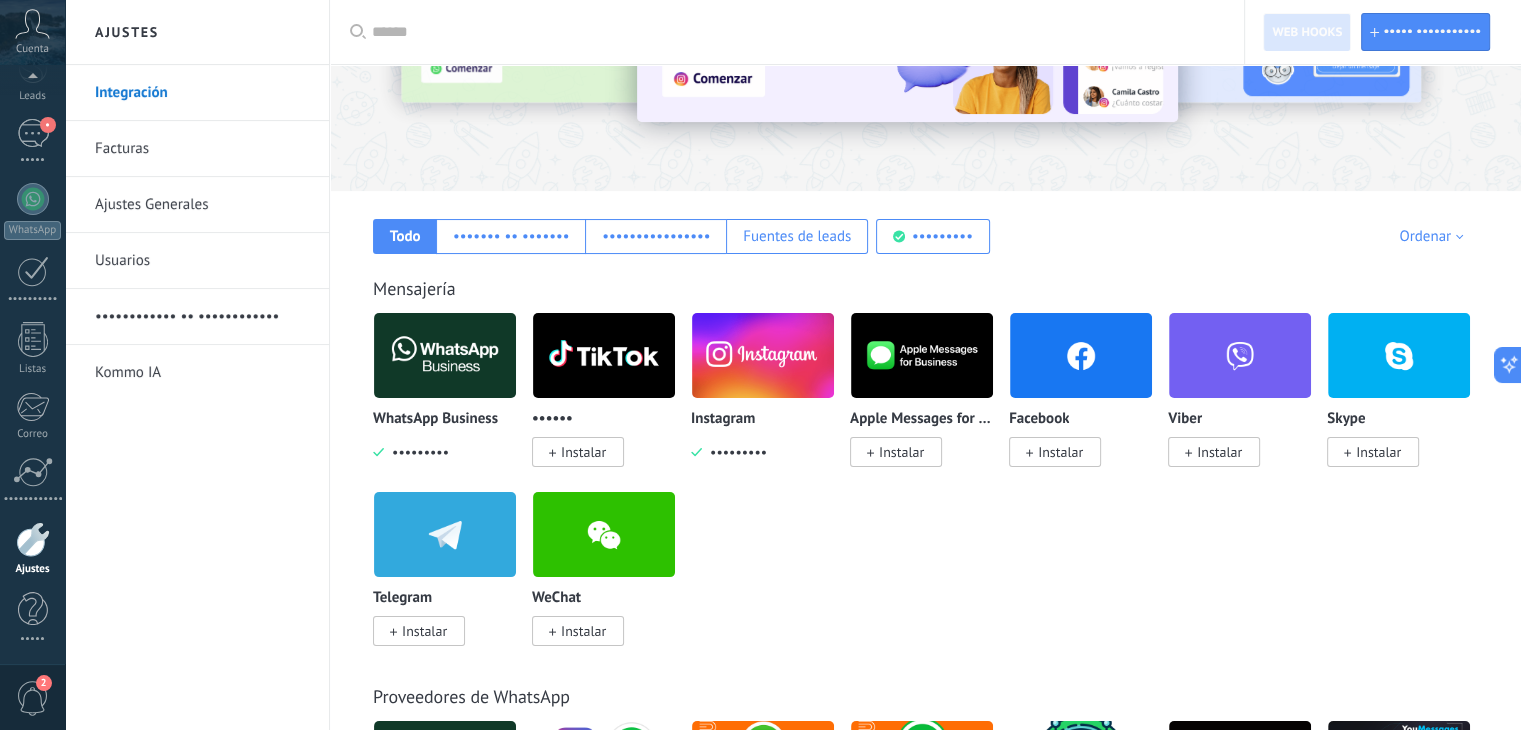 click on "Instalar" at bounding box center [1060, 452] 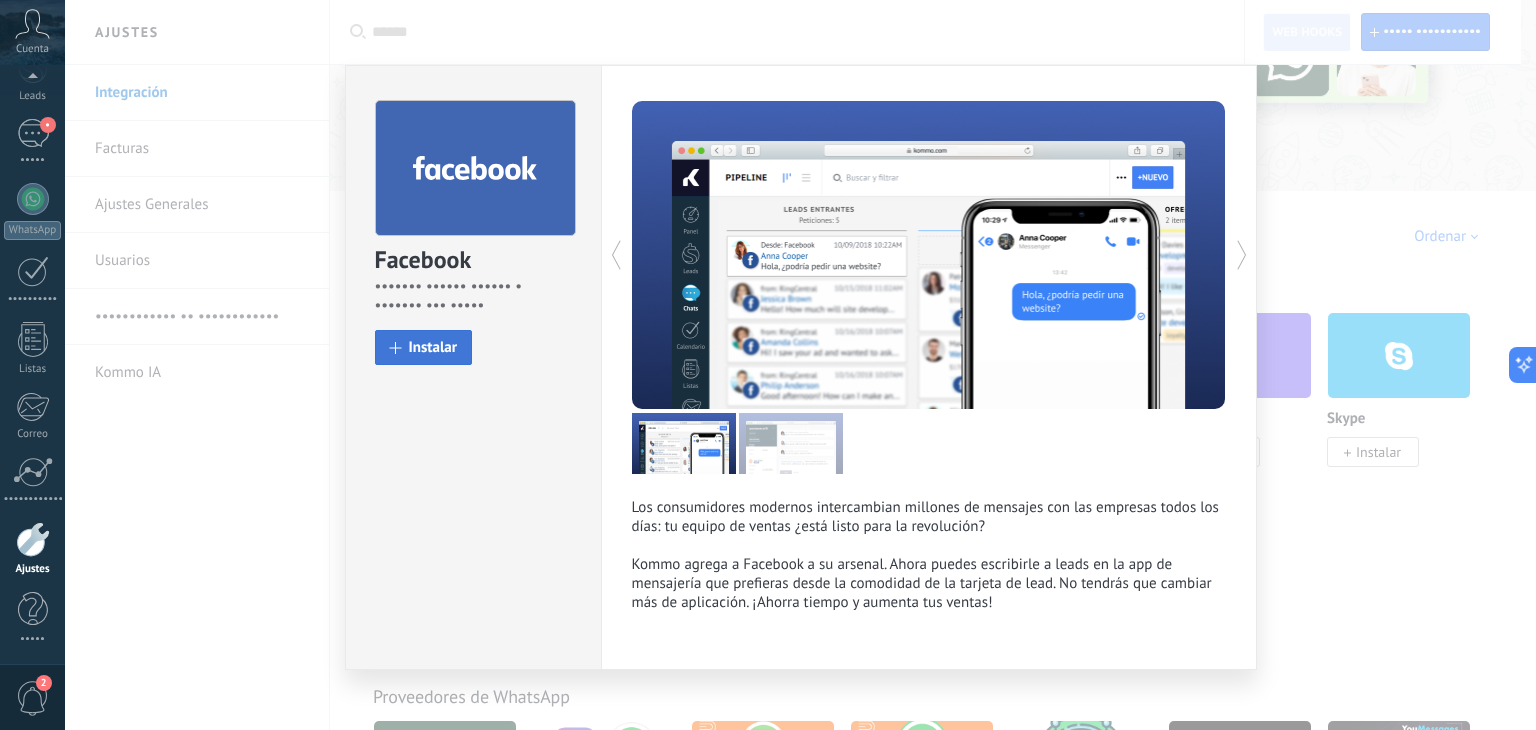 click on "Instalar" at bounding box center [433, 347] 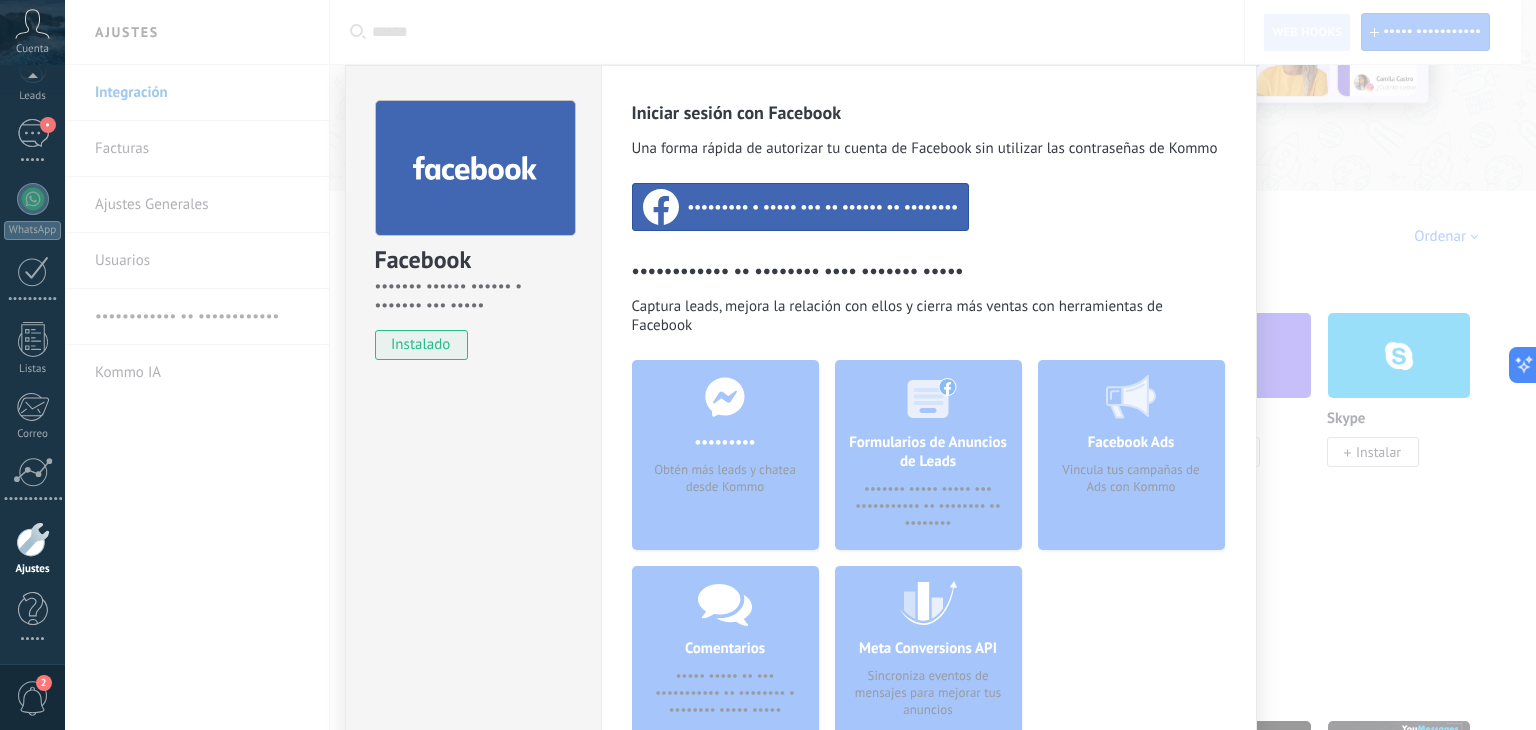 click on "••••••••• • ••••• ••• •• •••••• •• ••••••••" at bounding box center (823, 207) 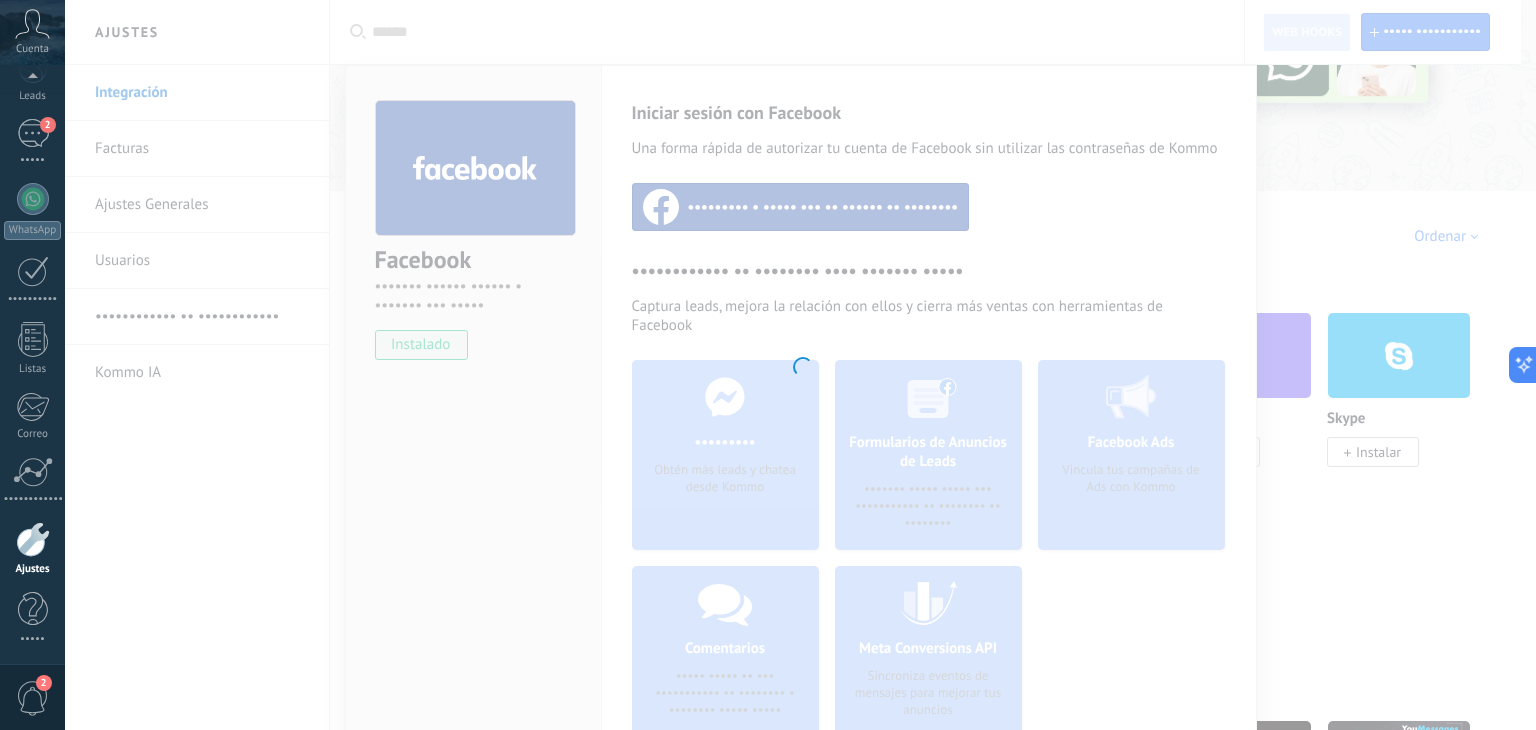click at bounding box center (800, 365) 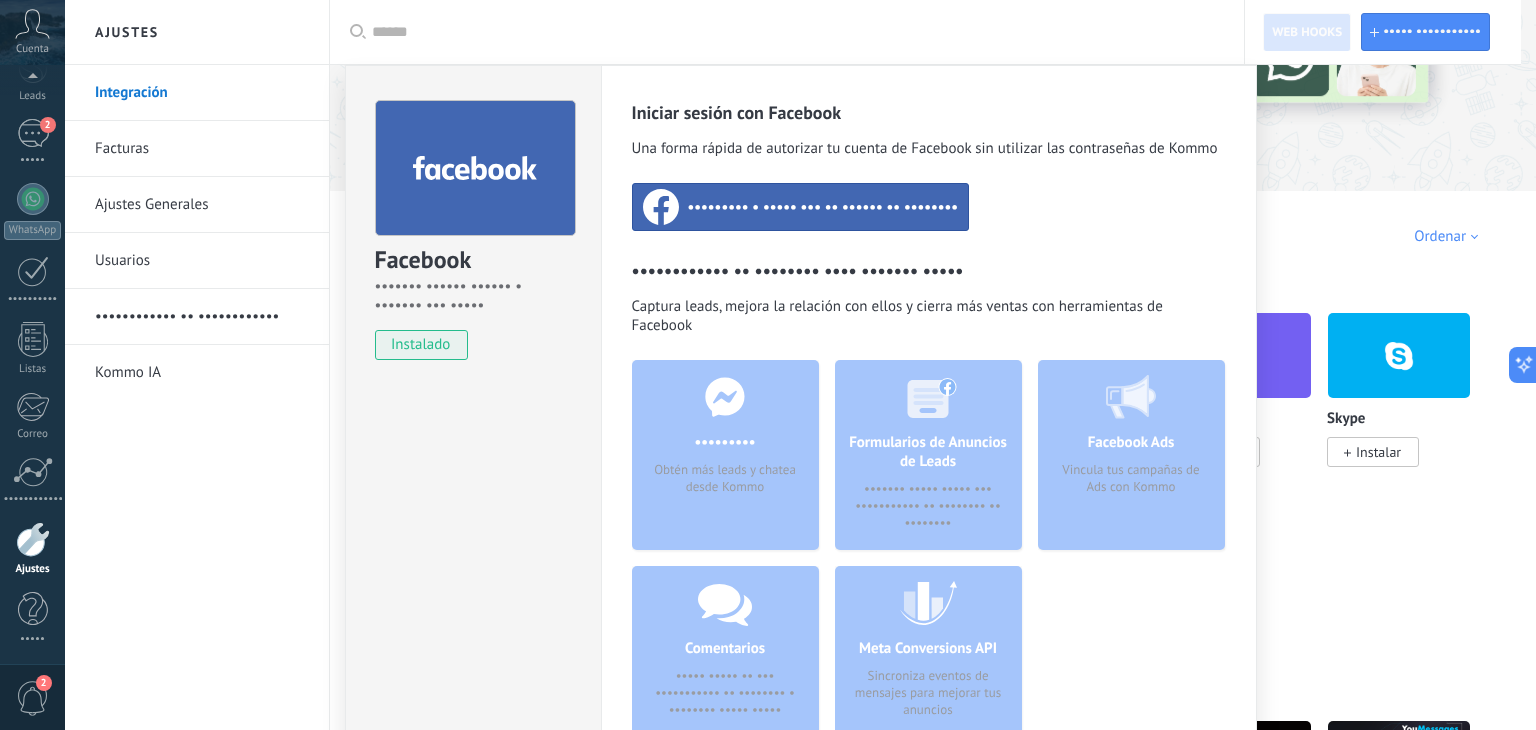 click on "Facebook Captura leads, chatea y conecta con ellos instalado Desinstalar Iniciar sesión con Facebook Una forma rápida de autorizar tu cuenta de Facebook sin utilizar las contraseñas de Kommo Autorizar a Kommo con la cuenta de Facebook Herramientas de Facebook para generar leads Captura leads, mejora la relación con ellos y cierra más ventas con herramientas de Facebook Messenger Obtén más leads y chatea desde Kommo Comentarios Obtén leads de los comentarios de Facebook y responde desde Kommo Formularios de Anuncios de Leads Captura leads desde los formularios de anuncios de Facebook Meta Conversions API Sincroniza eventos de mensajes para mejorar tus anuncios Facebook Ads Vincula tus campañas de Ads con Kommo más" at bounding box center [800, 365] 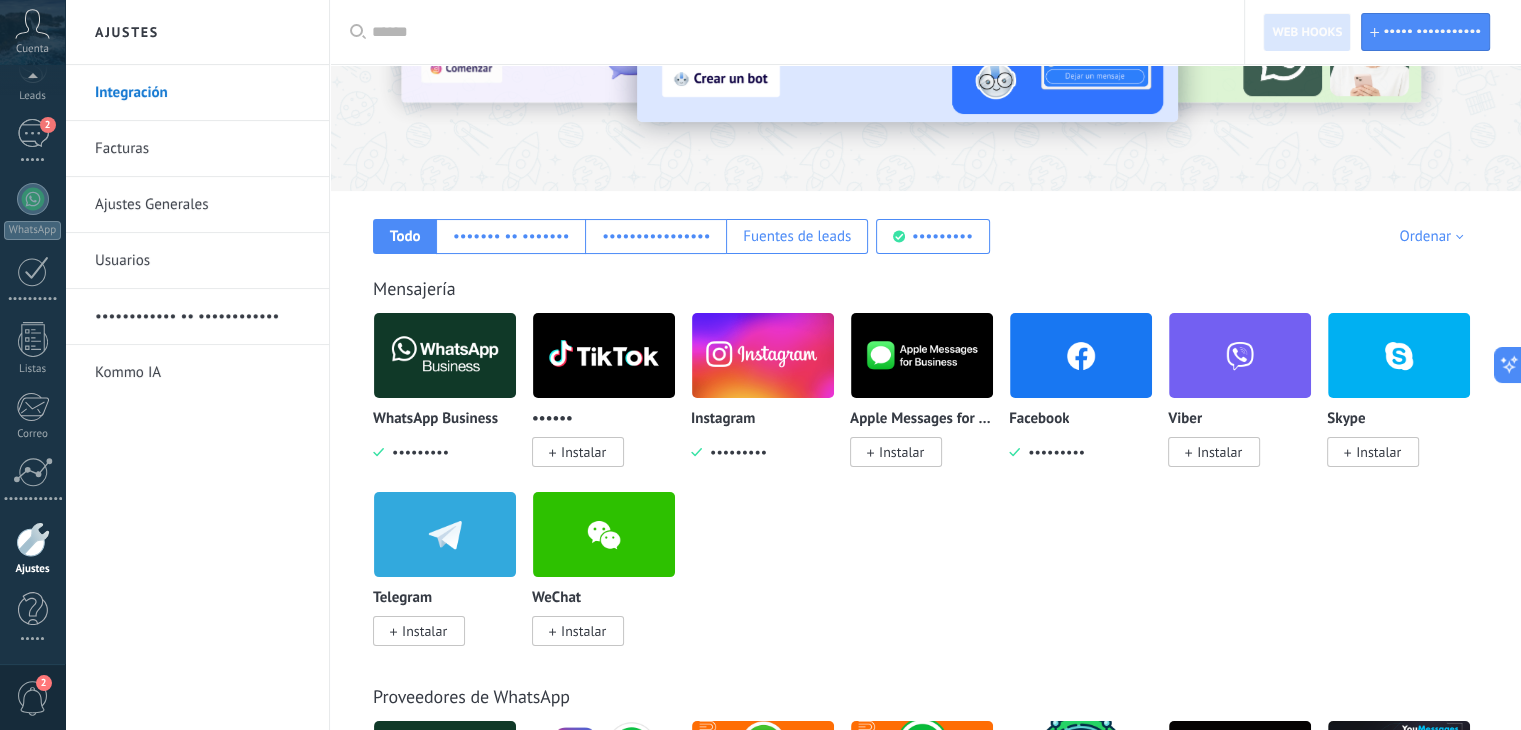 click at bounding box center (1081, 355) 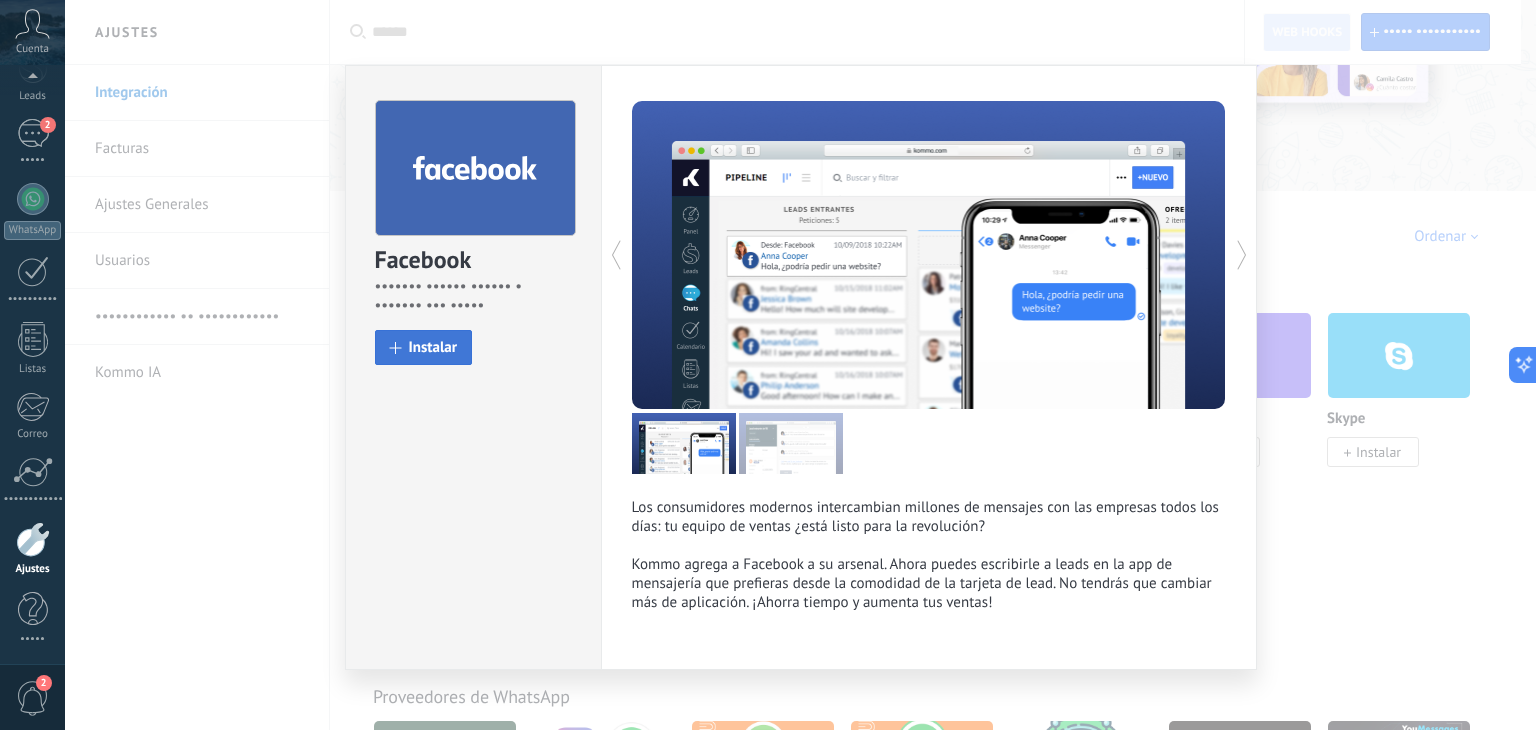 click on "Instalar" at bounding box center [433, 347] 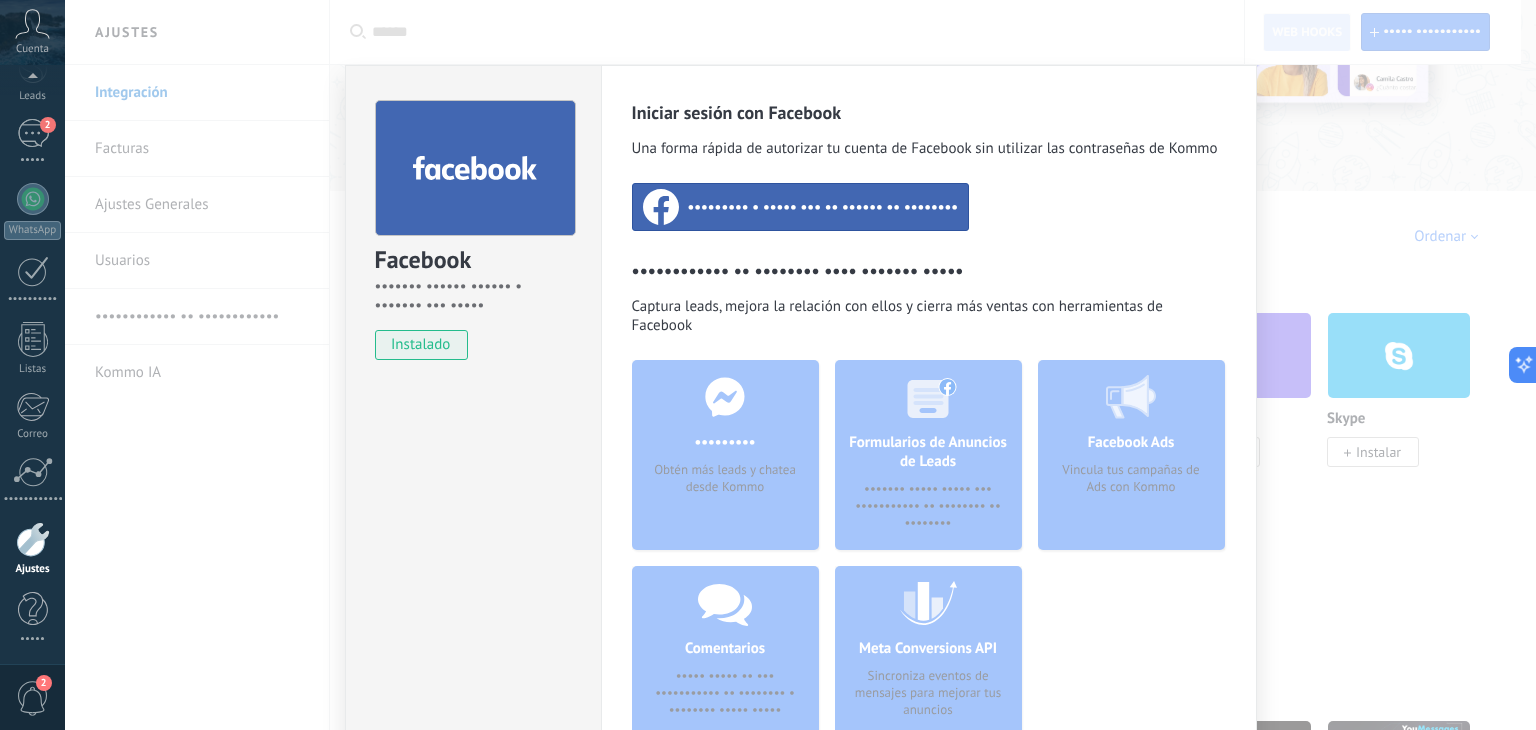 click on "••••••••• • ••••• ••• •• •••••• •• ••••••••" at bounding box center (823, 207) 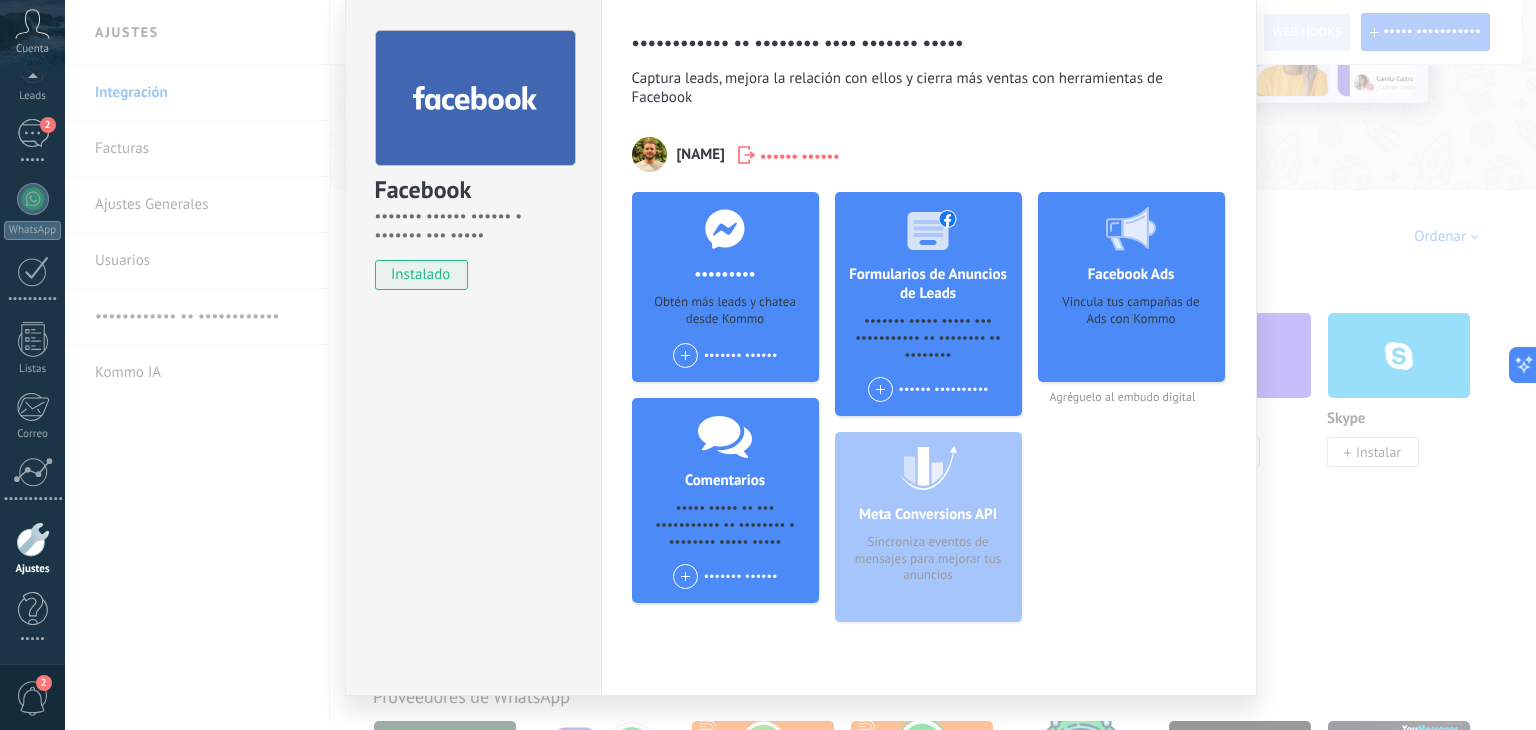 scroll, scrollTop: 100, scrollLeft: 0, axis: vertical 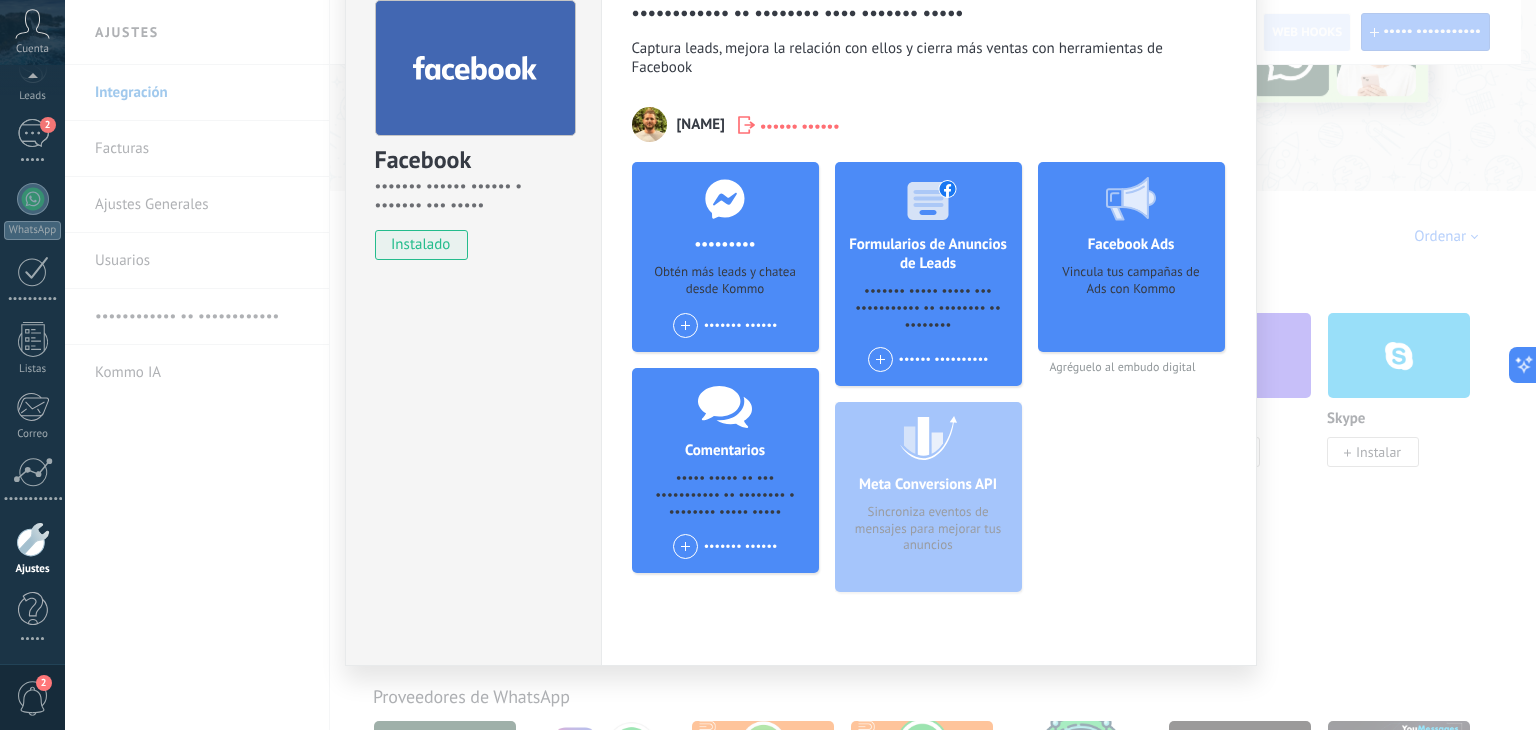 click on "••••••• ••••••" at bounding box center (725, 325) 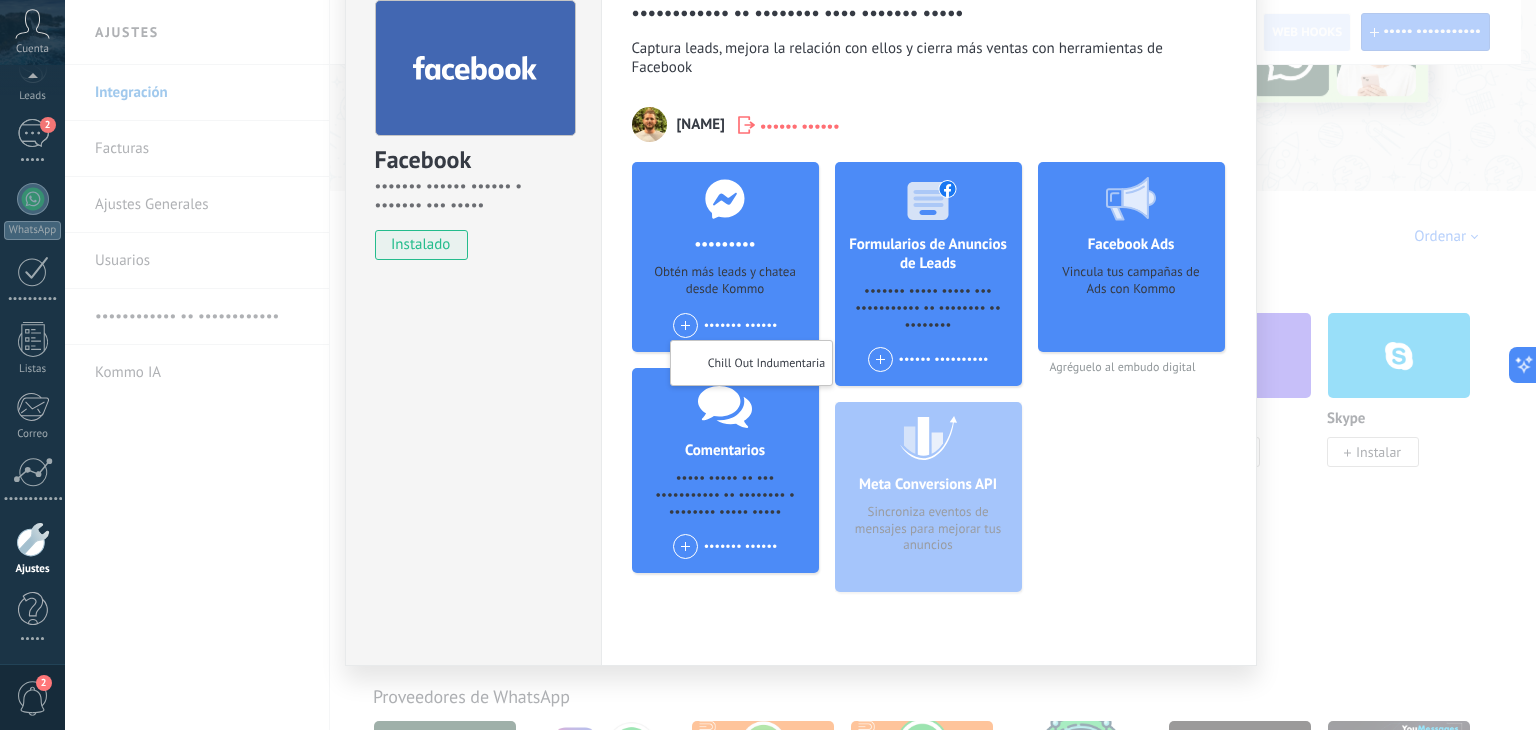 click on "Chill Out Indumentaria" at bounding box center (751, 363) 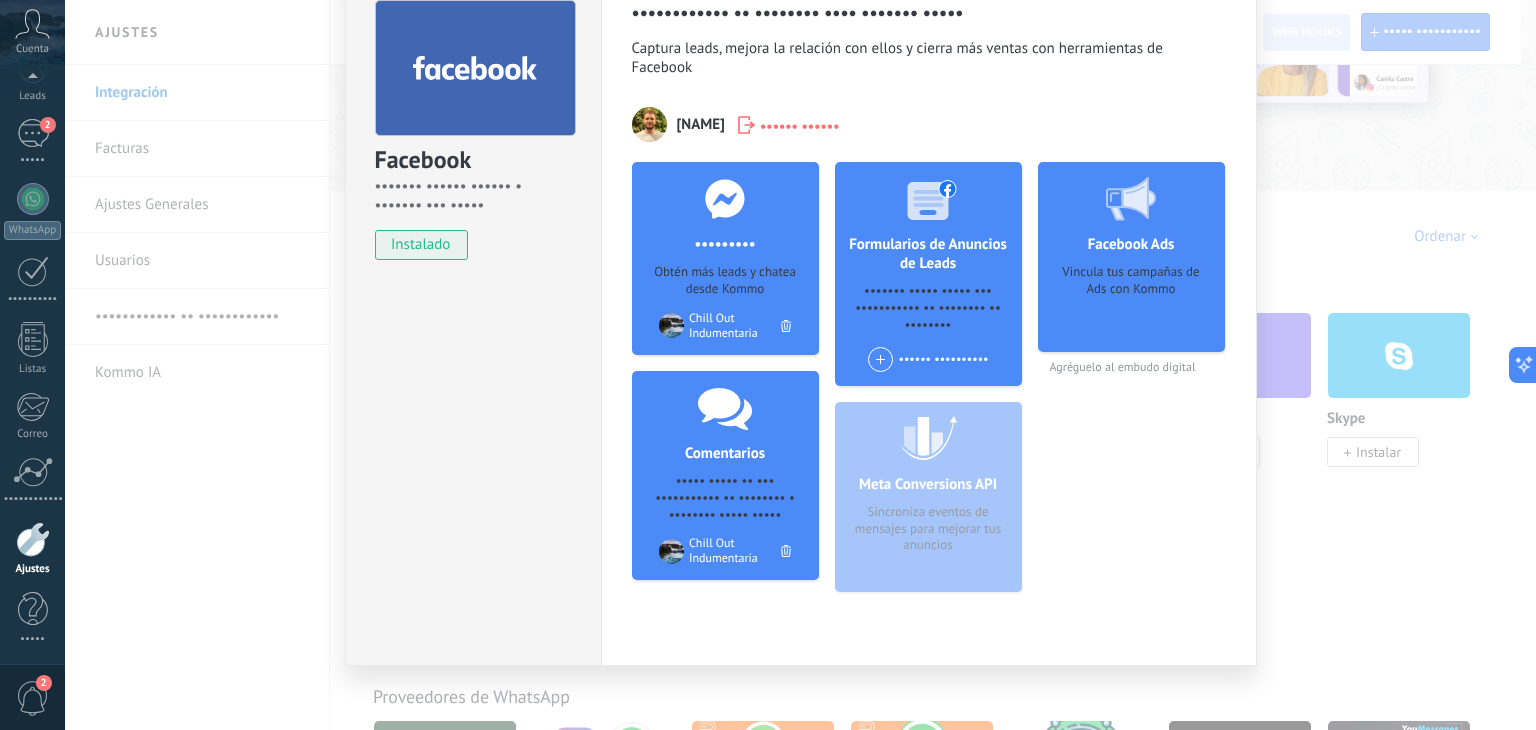 click on "Chill Out Indumentaria" at bounding box center [735, 326] 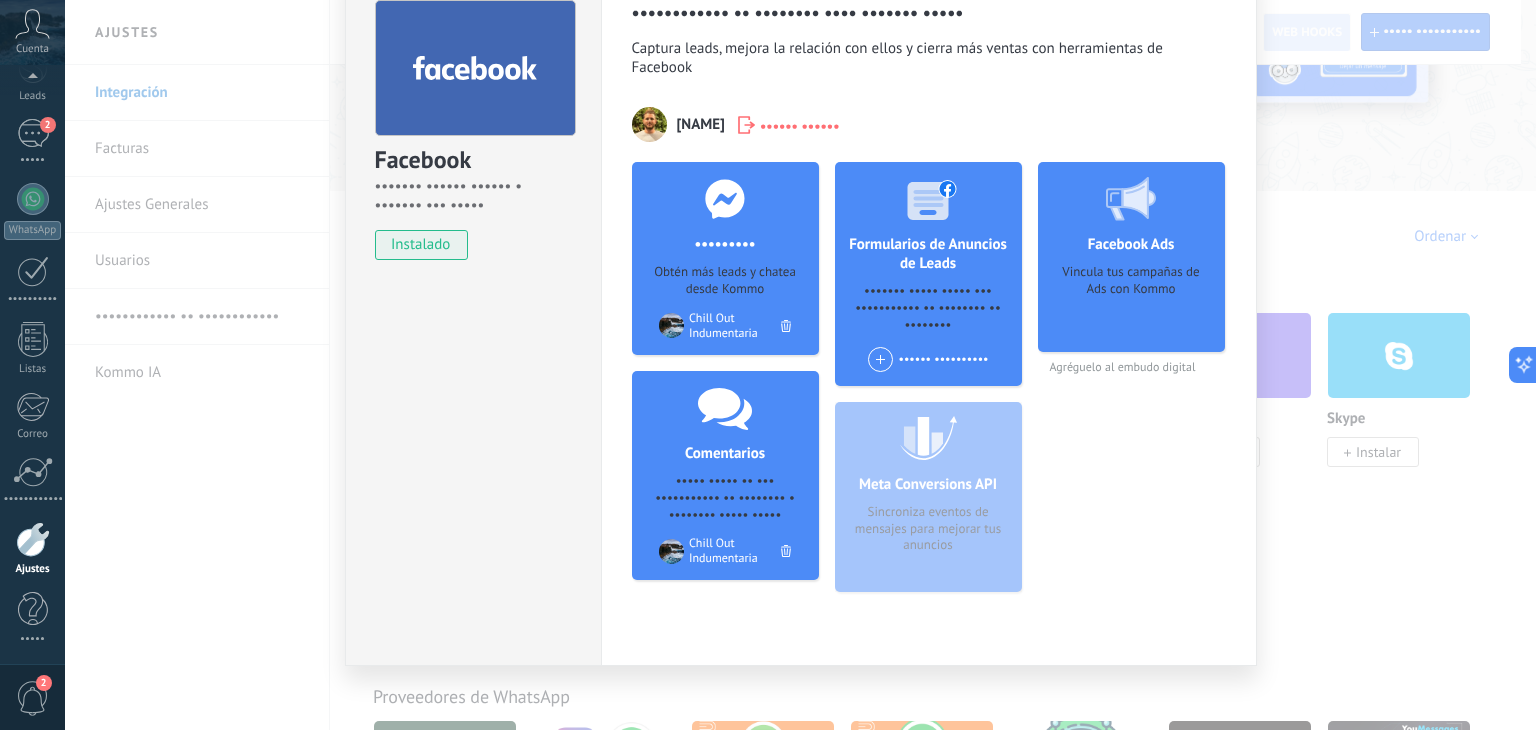 click on "Facebook Captura leads, chatea y conecta con ellos instalado Desinstalar Herramientas de Facebook para generar leads Captura leads, mejora la relación con ellos y cierra más ventas con herramientas de Facebook Pedro Zommer Cerrar sesión Messenger Obtén más leads y chatea desde Kommo Agregar página Chill Out Indumentaria Comentarios Obtén leads de los comentarios de Facebook y responde desde Kommo Agregar página Chill Out Indumentaria Formularios de Anuncios de Leads Captura leads desde los formularios de anuncios de Facebook Añadir formulario Meta Conversions API Sincroniza eventos de mensajes para mejorar tus anuncios Facebook Ads Vincula tus campañas de Ads con Kommo Agréguelo al embudo digital más" at bounding box center (800, 365) 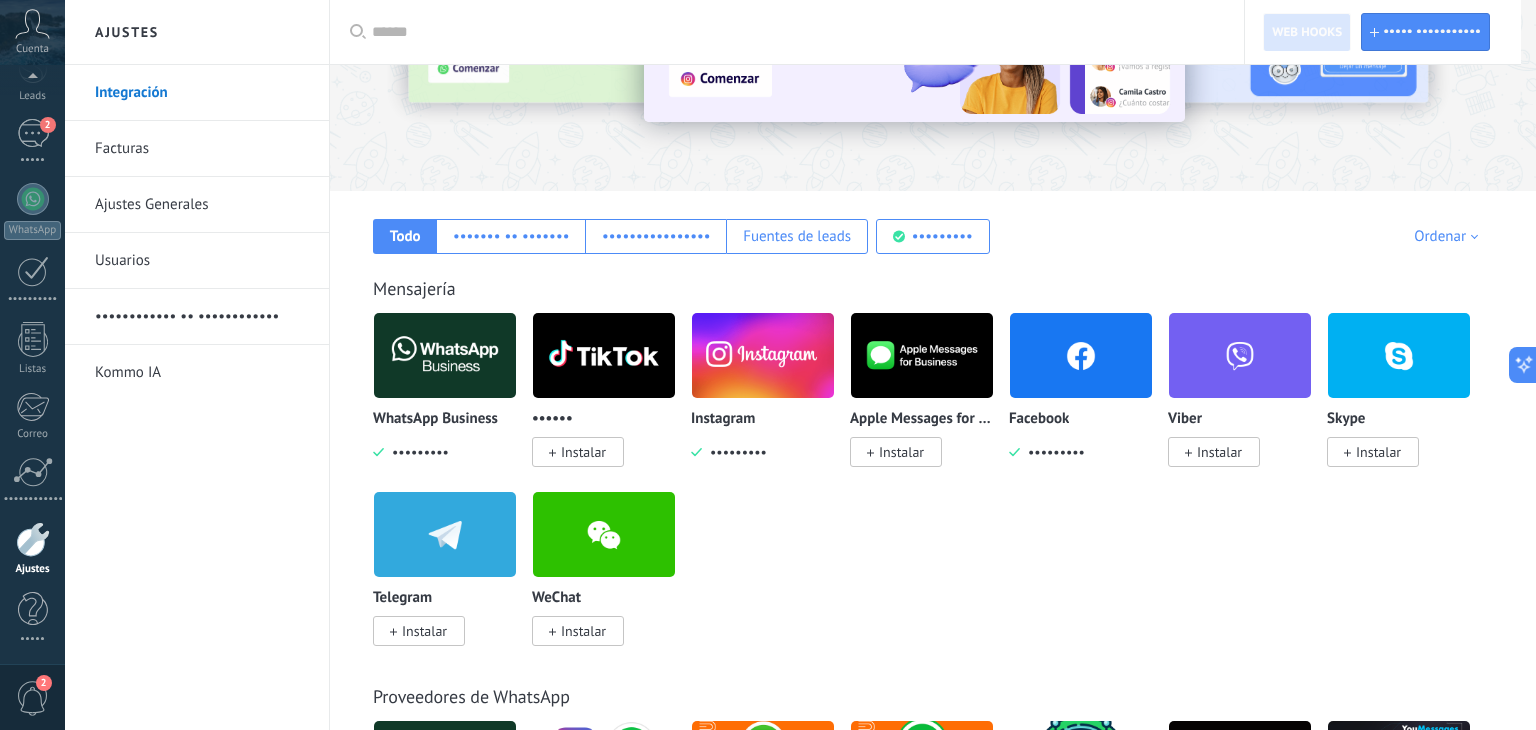 scroll, scrollTop: 0, scrollLeft: 0, axis: both 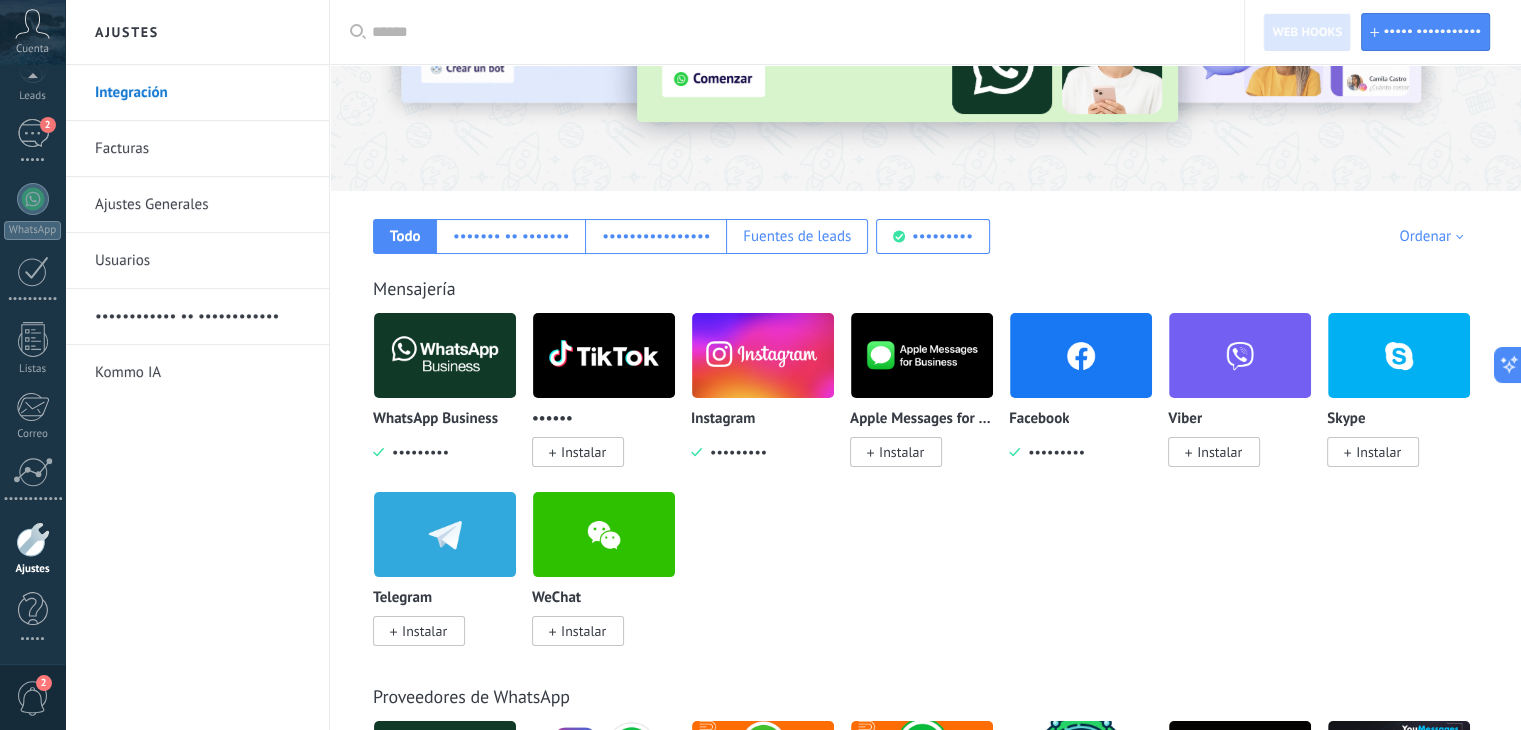 click on "Instalar" at bounding box center (583, 452) 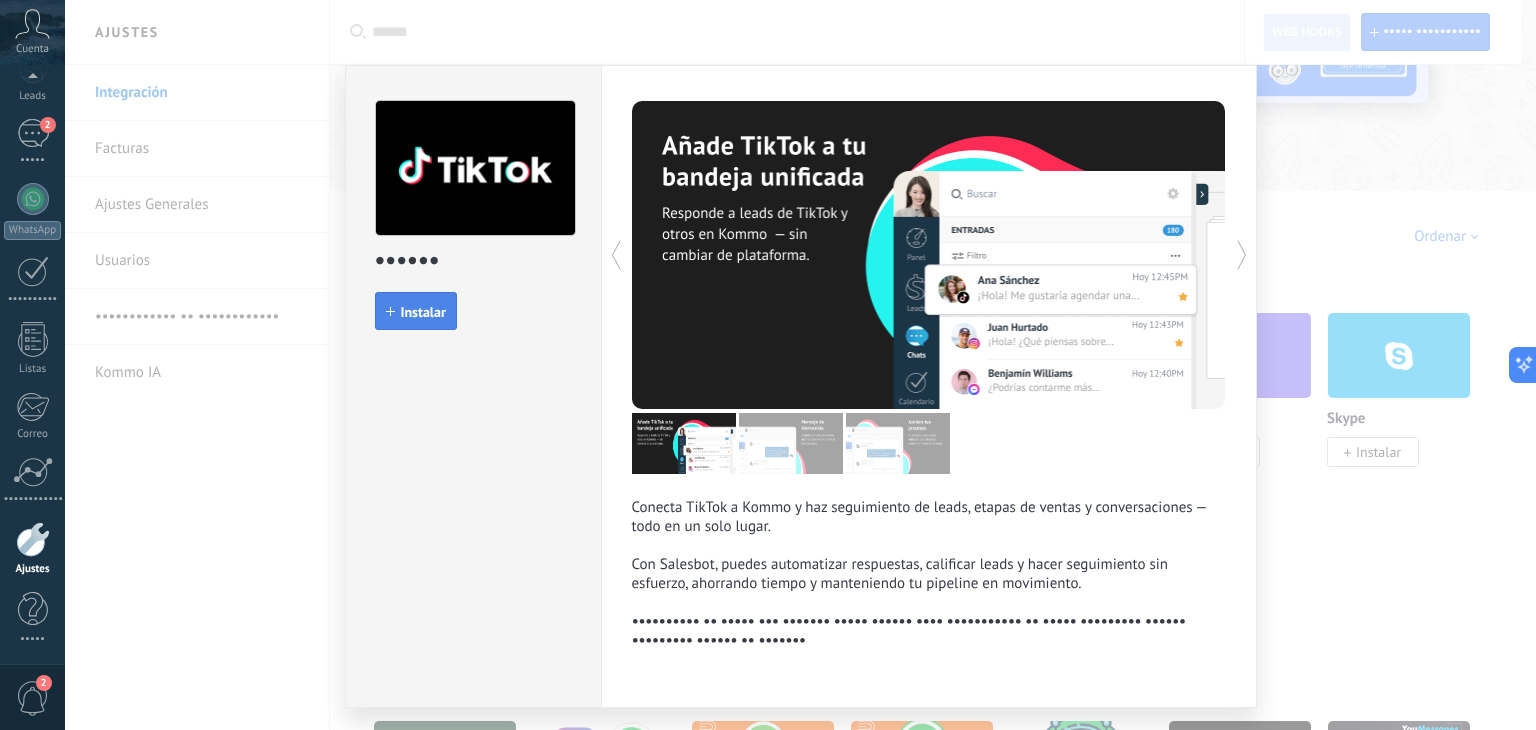 click on "Instalar" at bounding box center (423, 312) 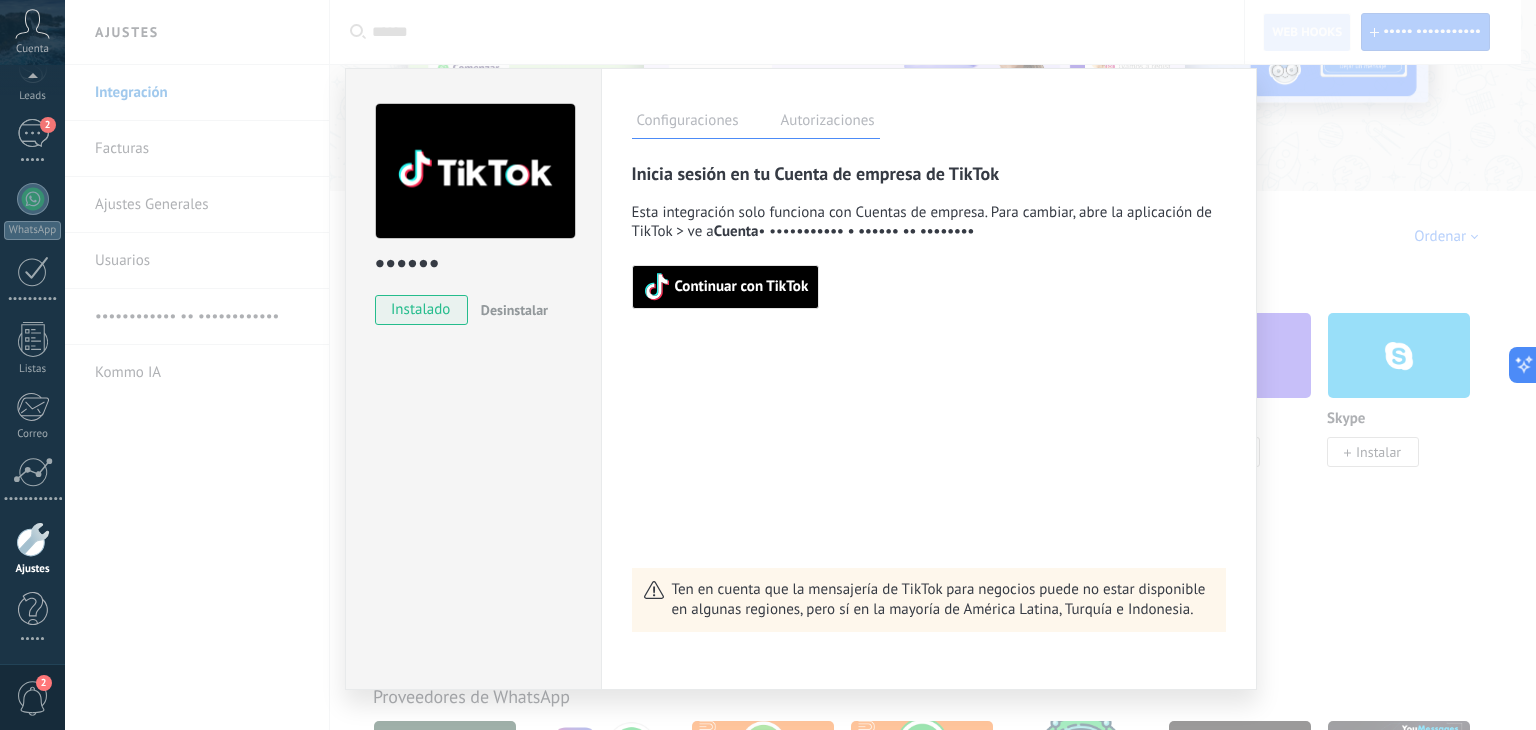 drag, startPoint x: 758, startPoint y: 295, endPoint x: 781, endPoint y: 265, distance: 37.802116 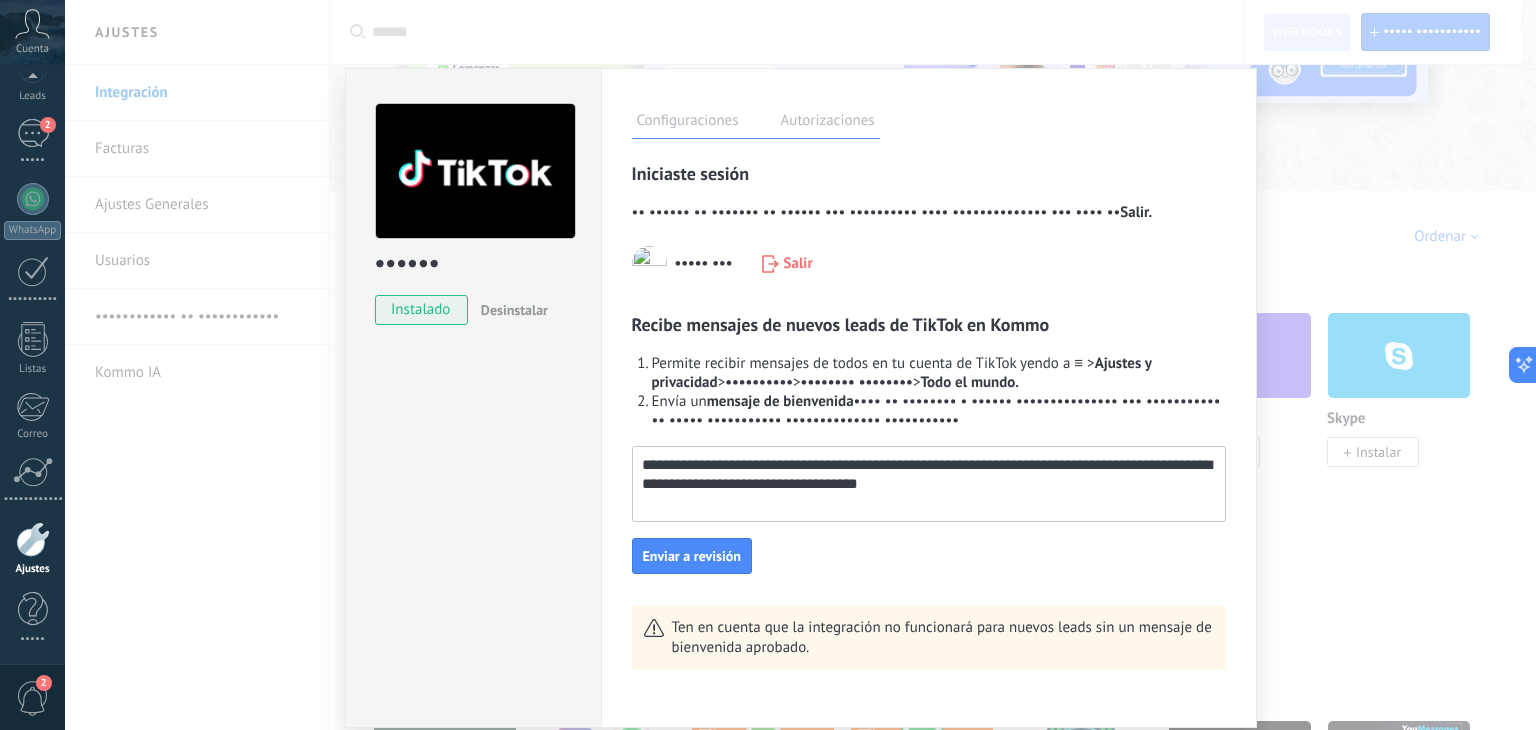 click on "•••••••••••••••••••••••••••••••••••••••••••••••••••••••••••••••••••••••••••••••••••••••••••••••••••••••••••••••••••••••••••••••••••" at bounding box center (927, 475) 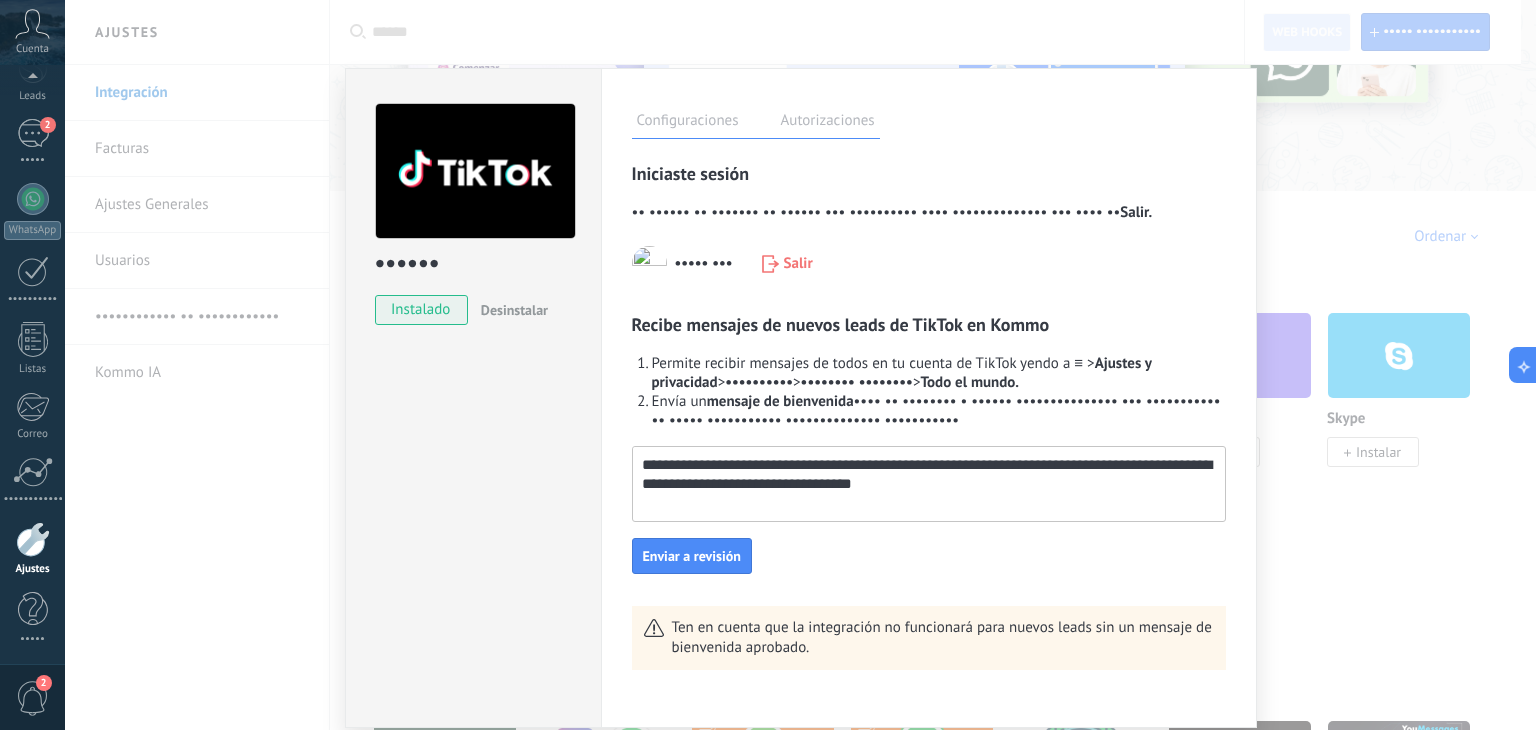 click on "**********" at bounding box center [927, 475] 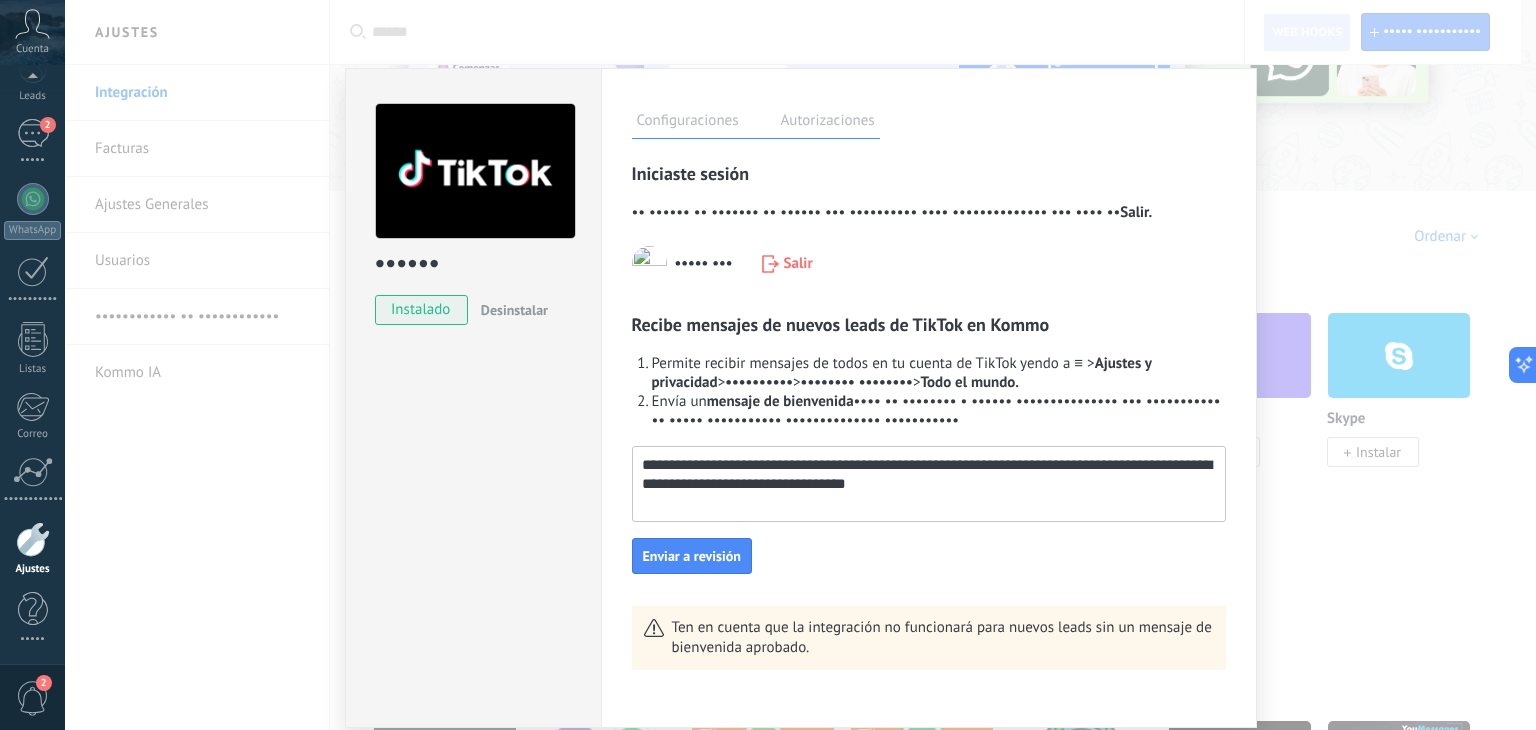 click on "**********" at bounding box center [927, 475] 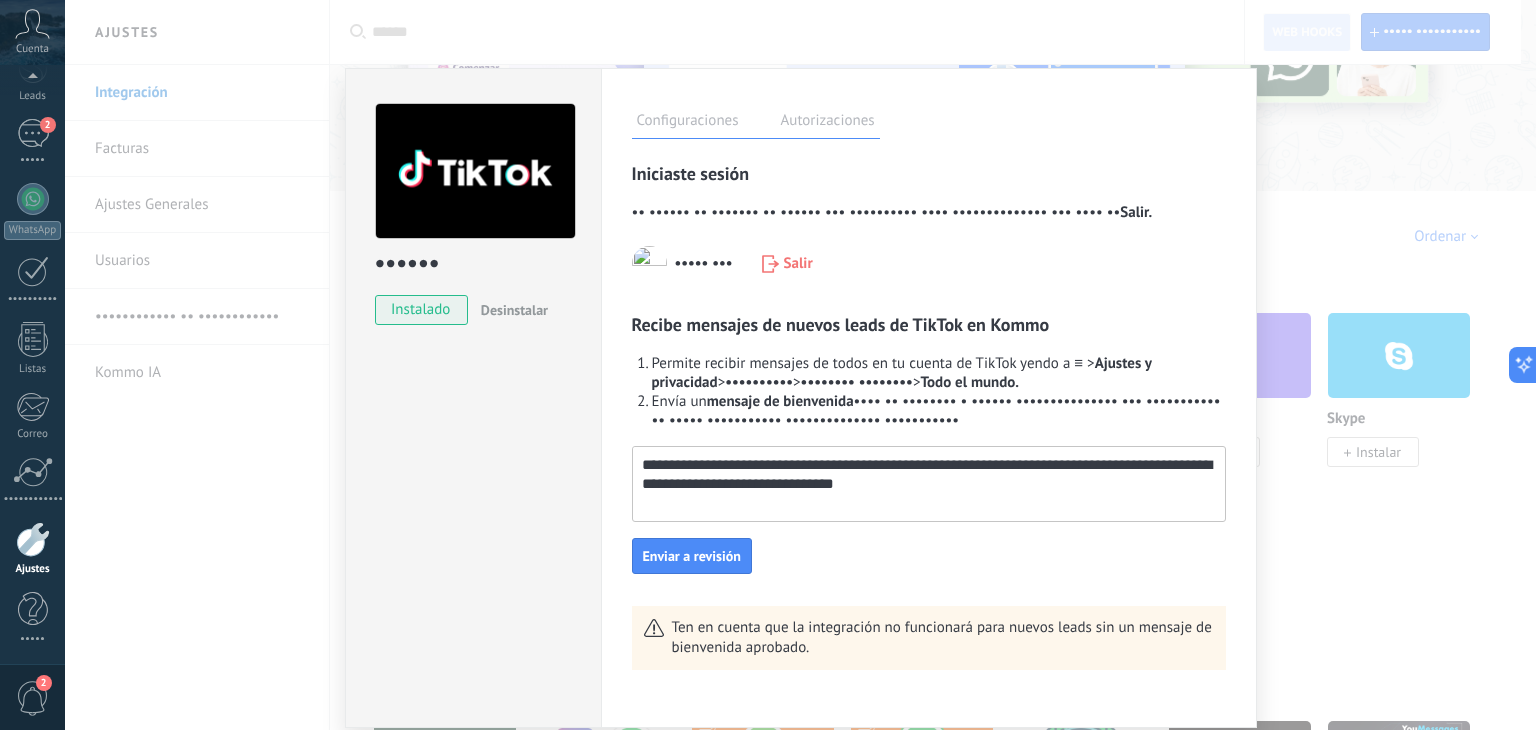 click on "**********" at bounding box center (927, 475) 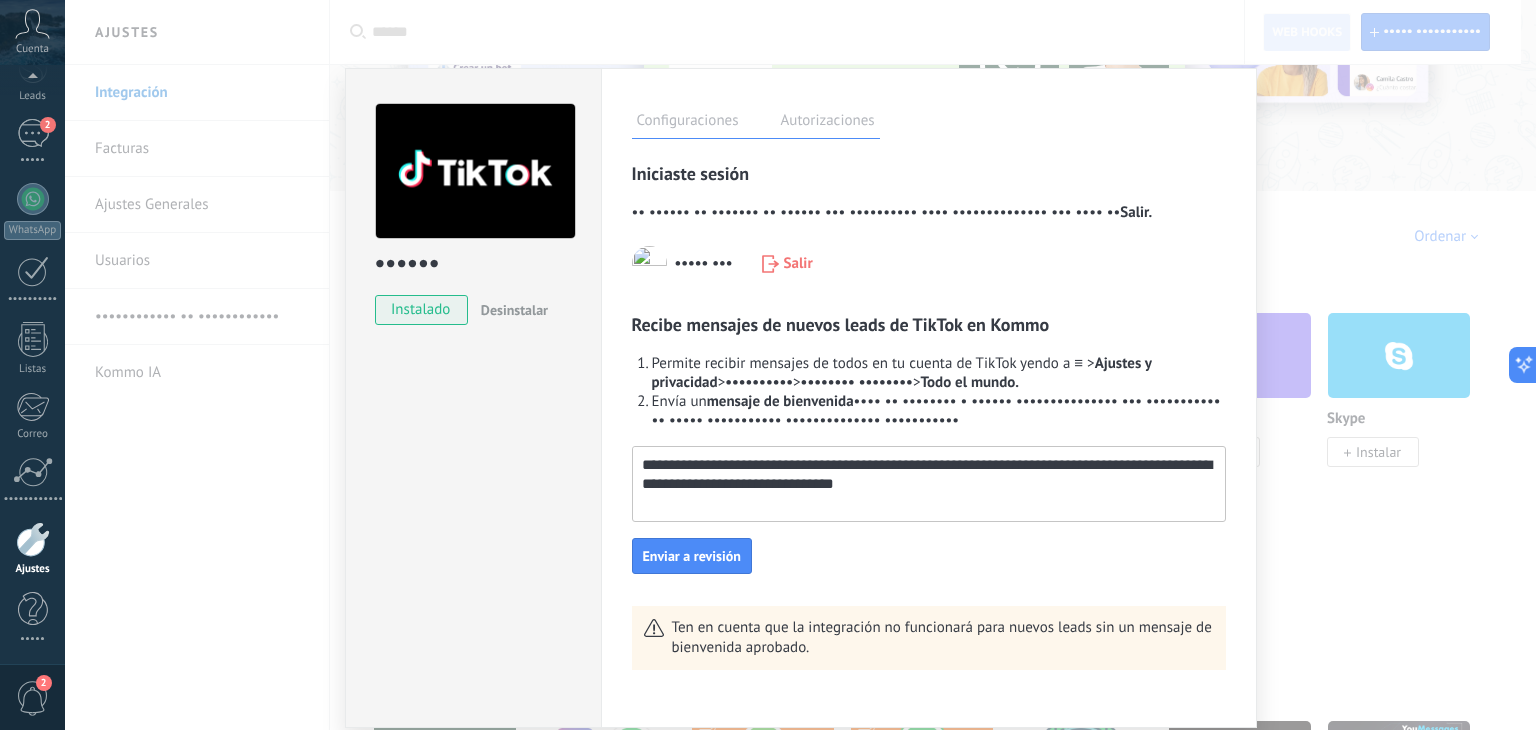 drag, startPoint x: 905, startPoint y: 455, endPoint x: 964, endPoint y: 464, distance: 59.682495 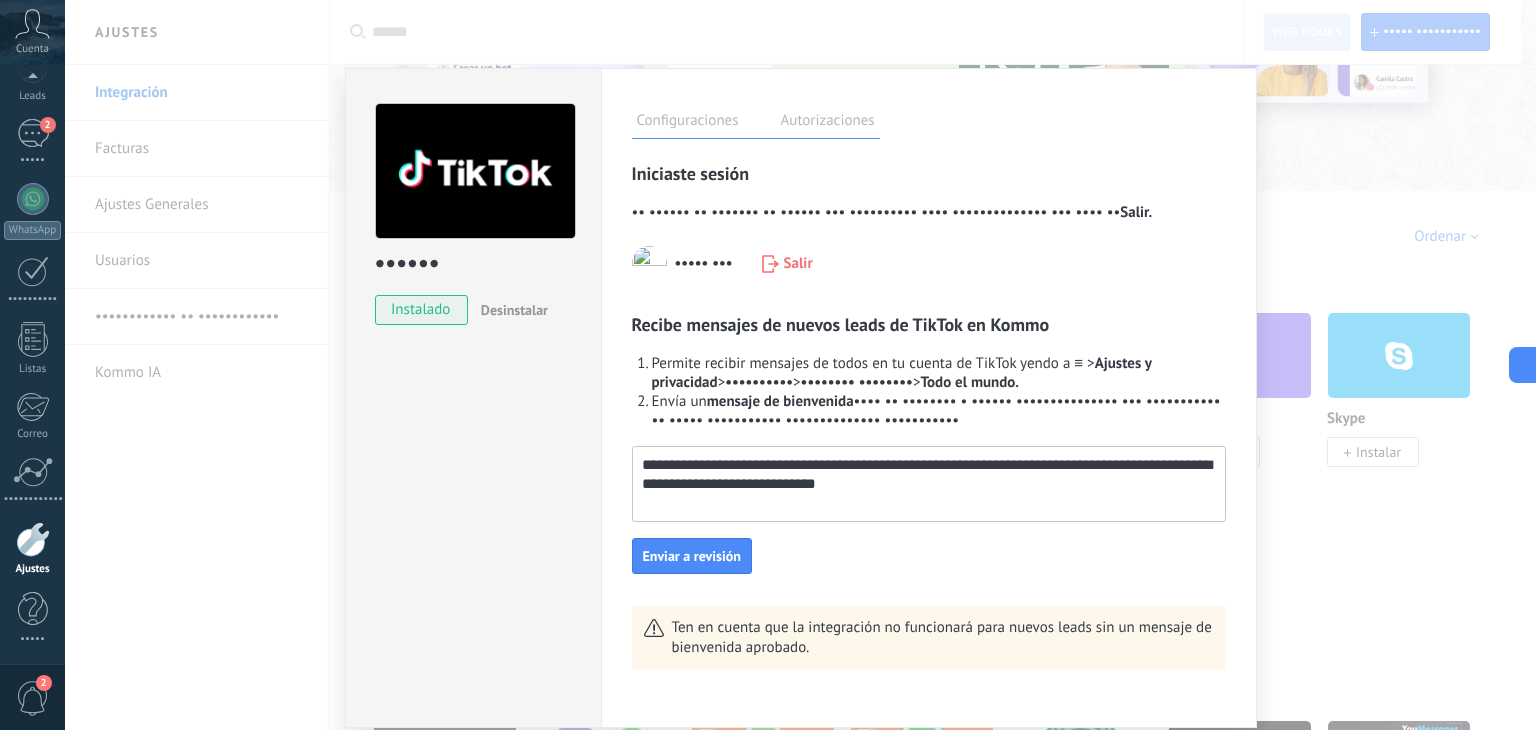 click on "**********" at bounding box center [927, 475] 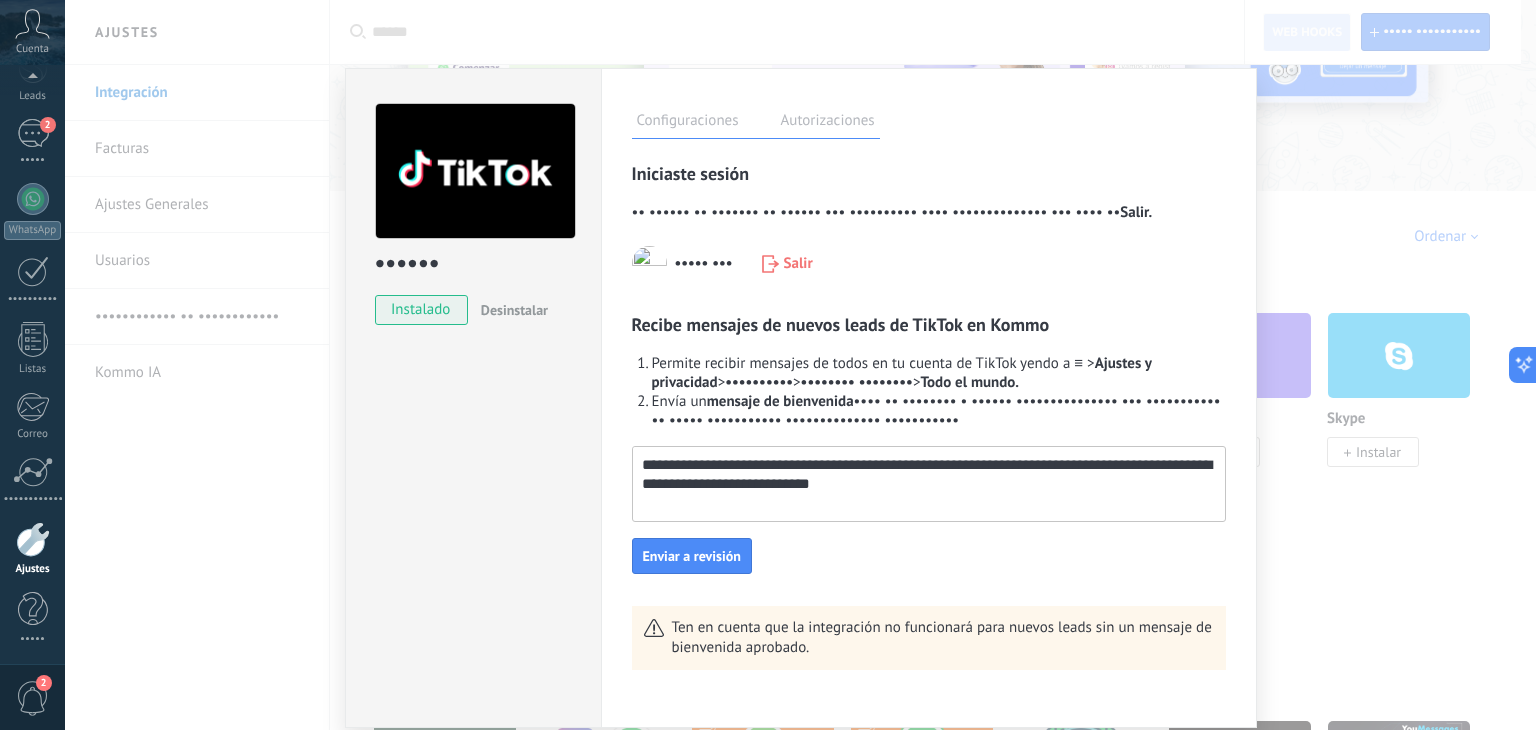 click on "**********" at bounding box center [927, 475] 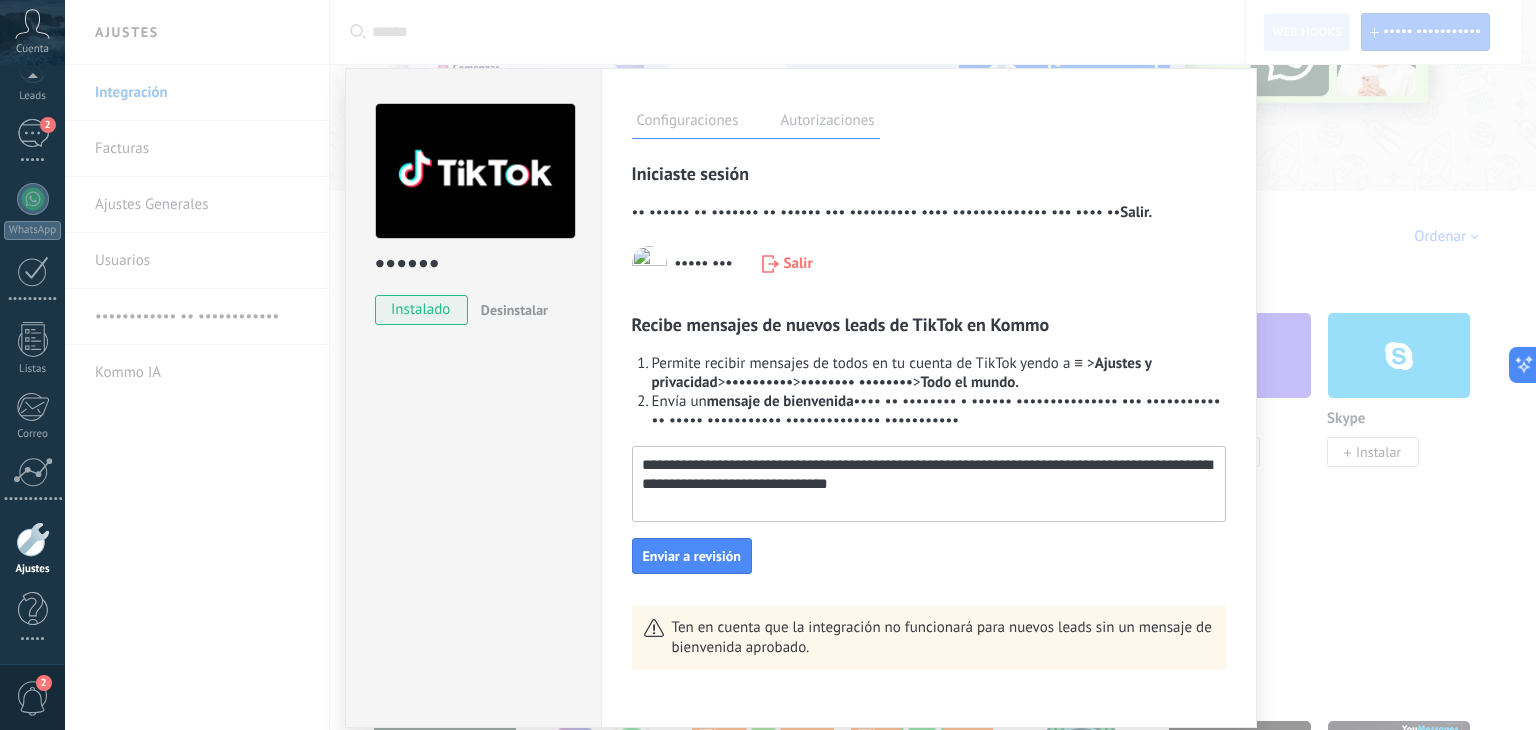 click on "**********" at bounding box center [927, 475] 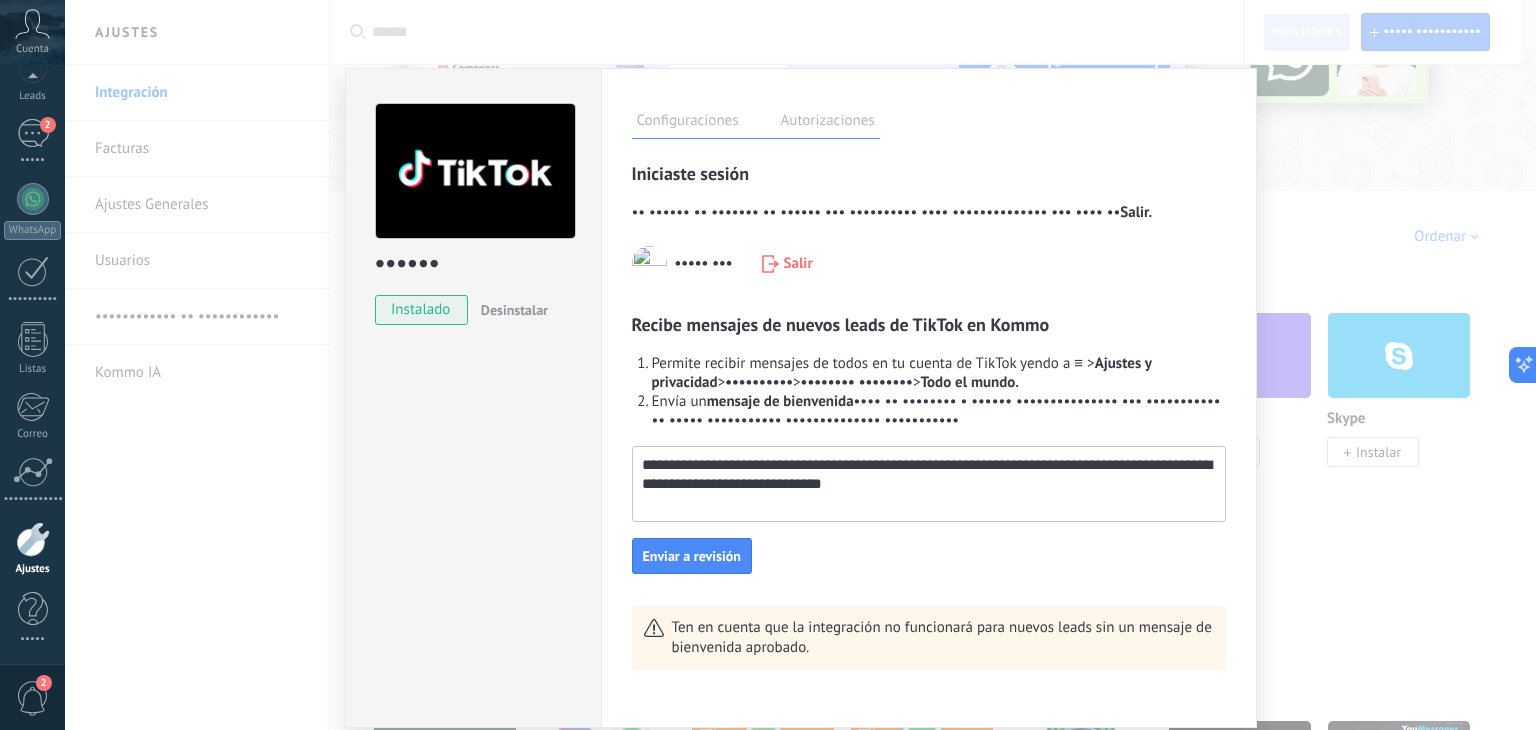 click on "•••••••••••••••••••••••••••••••••••••••••••••••••••••••••••••••••••••••••••••••••••••••••••••••••••••••••••••••••••••••••••••" at bounding box center (927, 475) 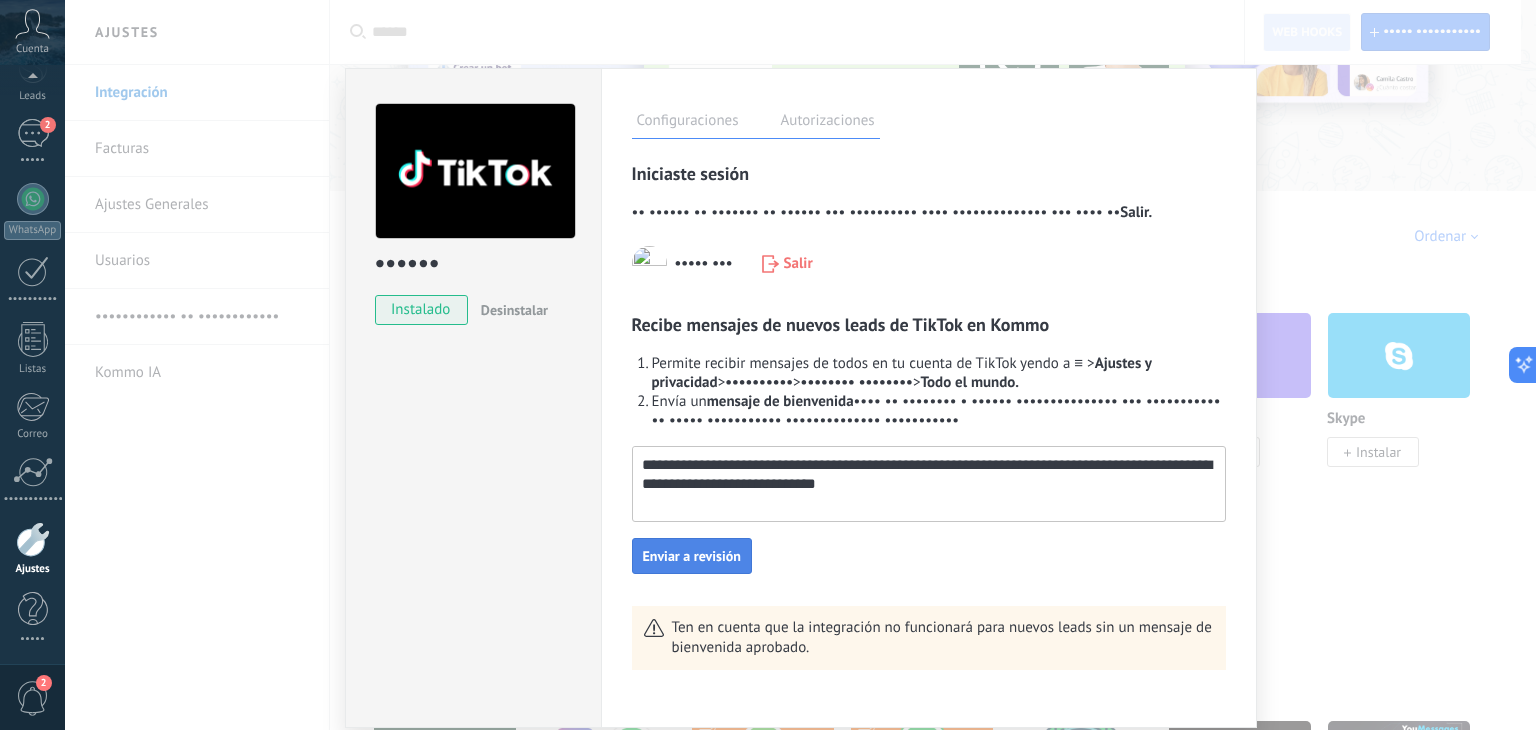 type on "**********" 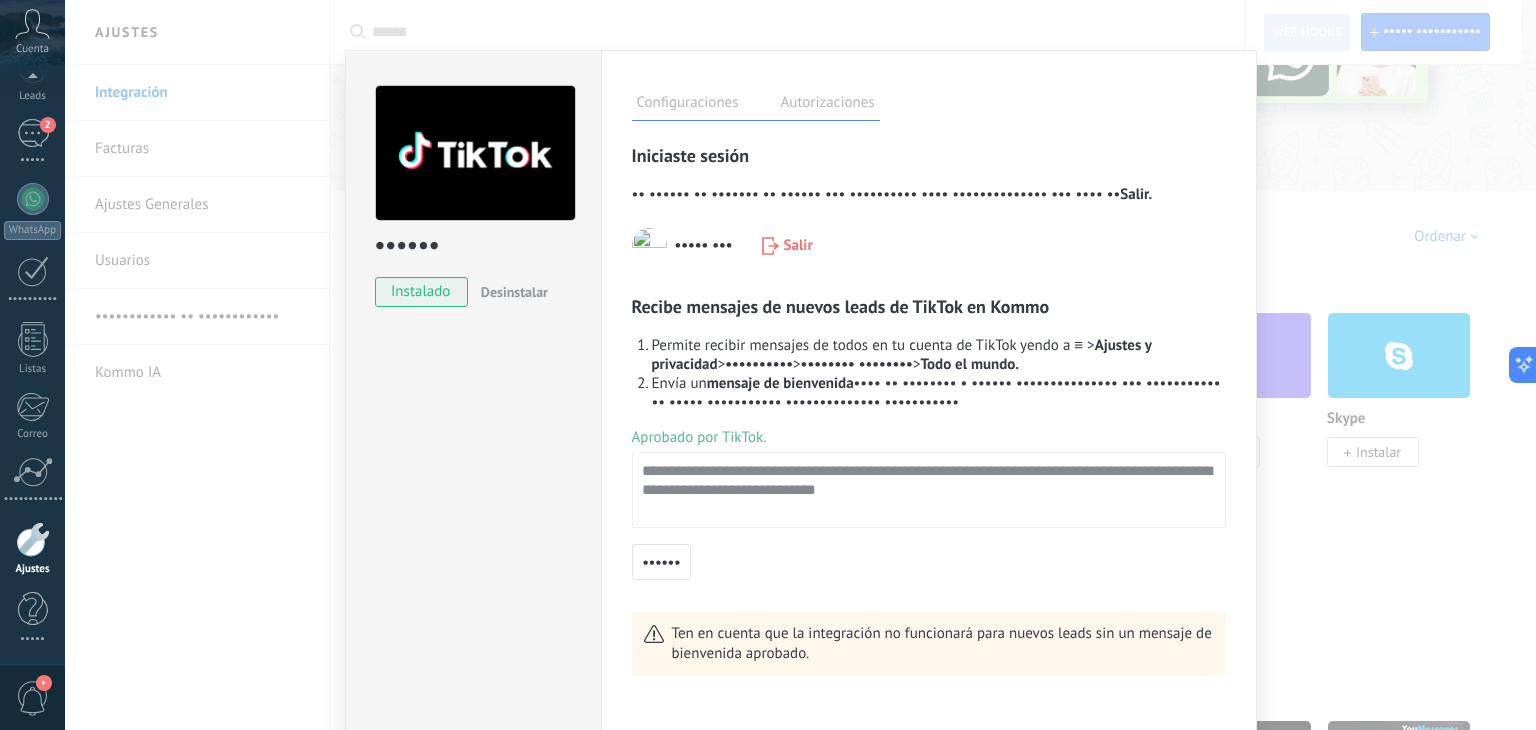 scroll, scrollTop: 22, scrollLeft: 0, axis: vertical 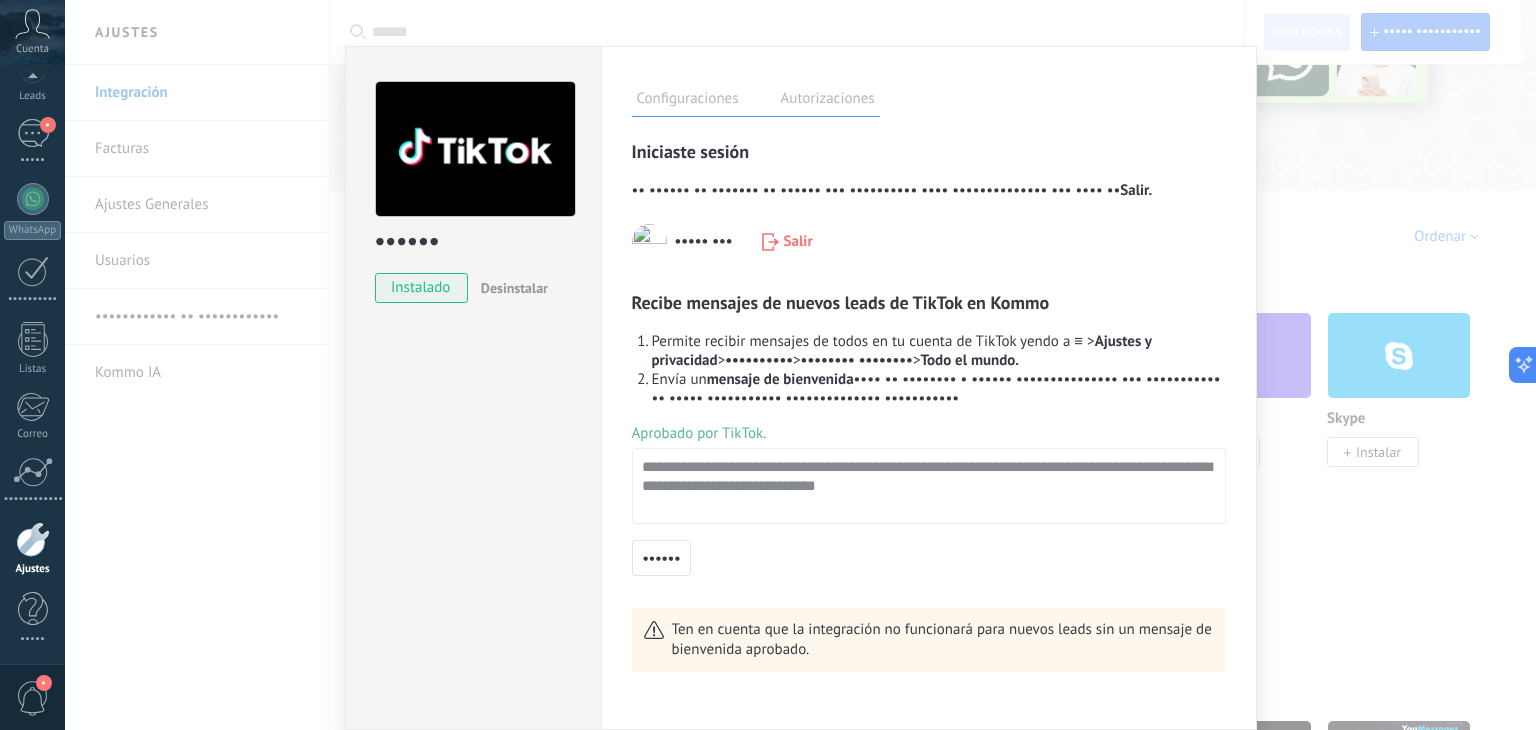 click on "TikTok instalado Desinstalar Configuraciones Autorizaciones Esta pestaña registra a los usuarios que han concedido acceso a la integración a esta cuenta. Si deseas remover la posibilidad que un usuario pueda enviar solicitudes a la cuenta en nombre de esta integración, puedes revocar el acceso. Si el acceso a todos los usuarios es revocado, la integración dejará de funcionar. Esta aplicacion está instalada, pero nadie le ha dado acceso aun. Rastrea, automatiza y cierra tus leads en Kommo más Guardar Iniciaste sesión Tu Cuenta de empresa de TikTok fue conectada. Para desconectarte, haz clic en  Salir. Chill Out Salir Recibe mensajes de nuevos leads de TikTok en Kommo Permite recibir mensajes de todos en tu cuenta de TikTok yendo a ≡ >  Ajustes y privacidad  >  Privacidad  >  Mensajes directos  >  Todo el mundo. Envía un  mensaje de bienvenida  para su revisión y acepta automáticamente las solicitudes de chat, habilitando conversaciones ilimitadas. Aprobado por TikTok. Editar" at bounding box center (800, 365) 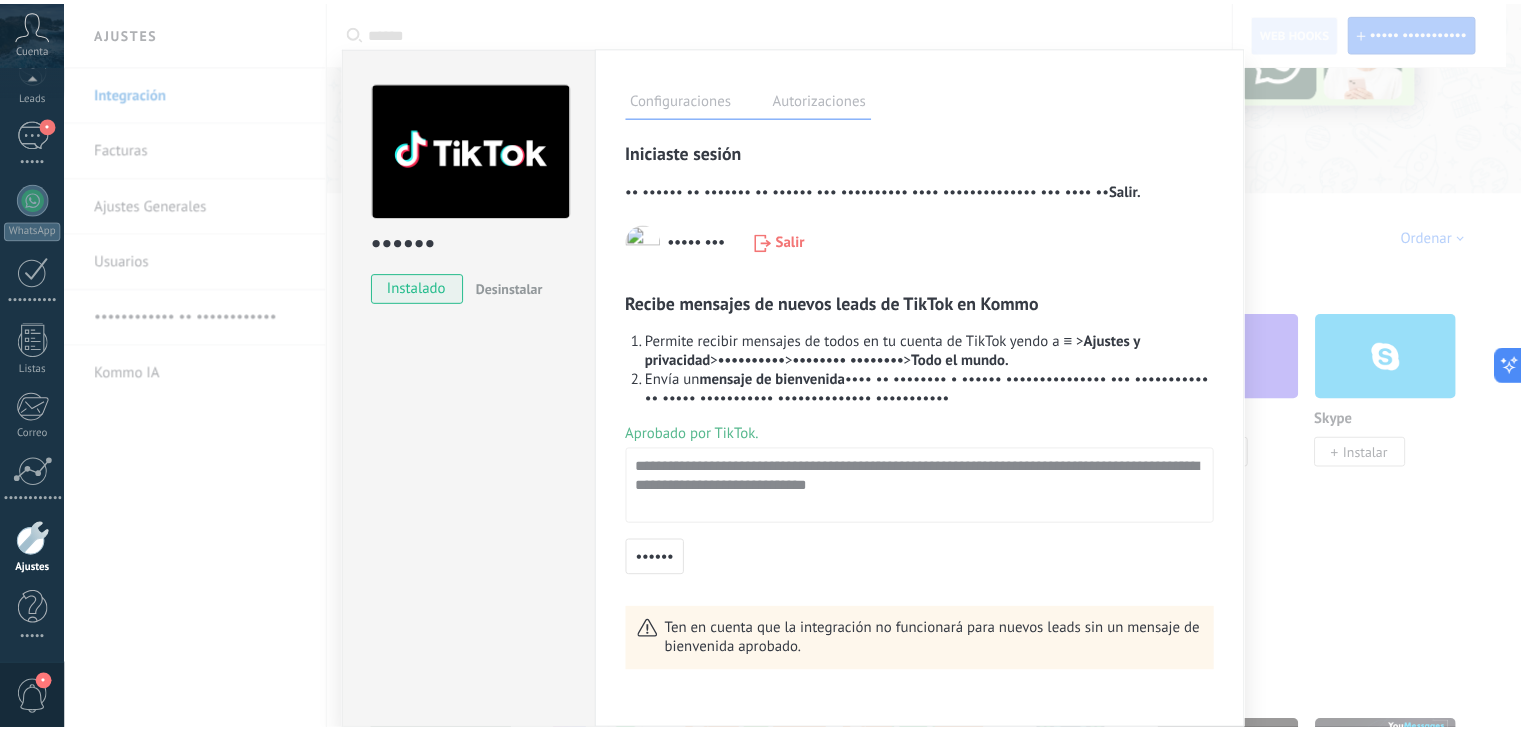 scroll, scrollTop: 0, scrollLeft: 0, axis: both 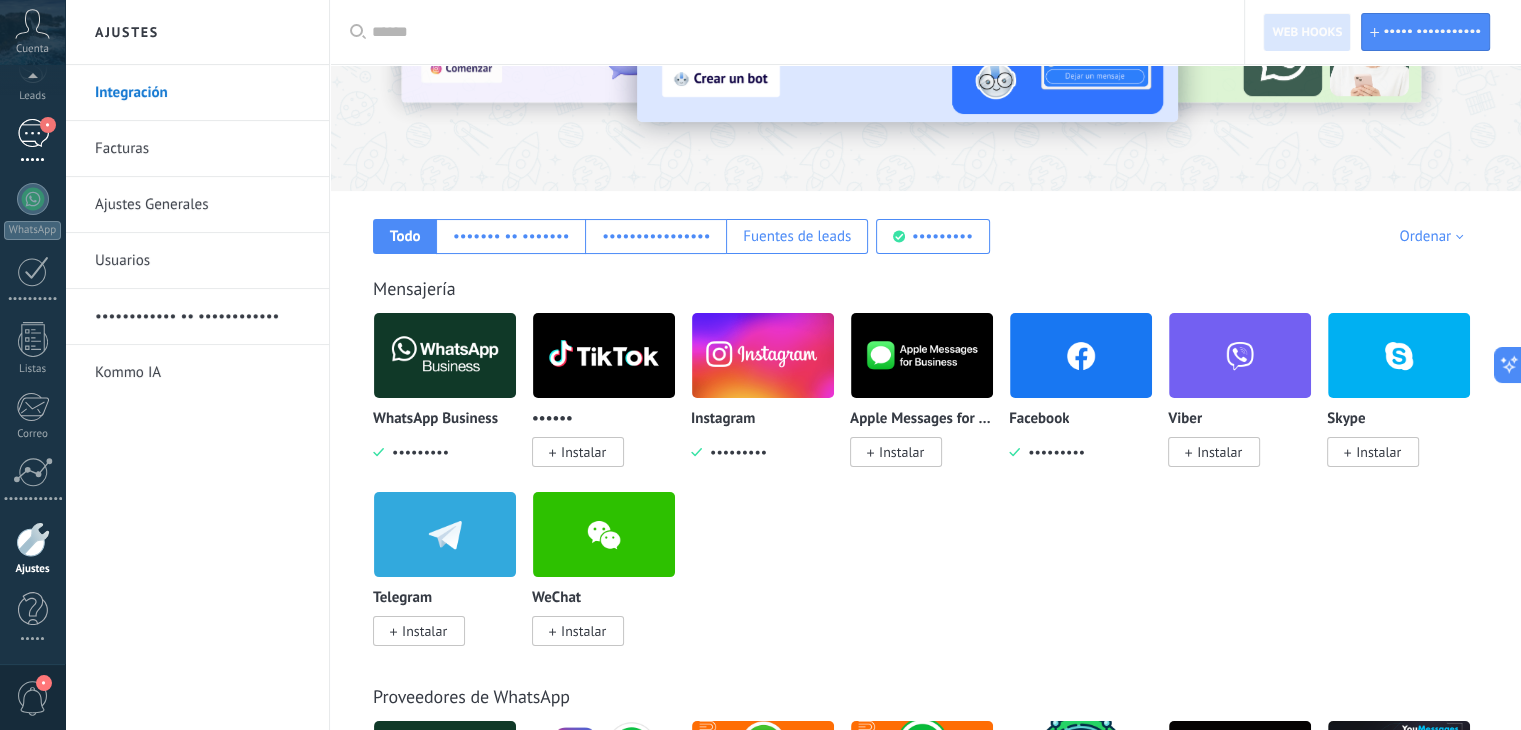 click on "3
Chats" at bounding box center (32, 143) 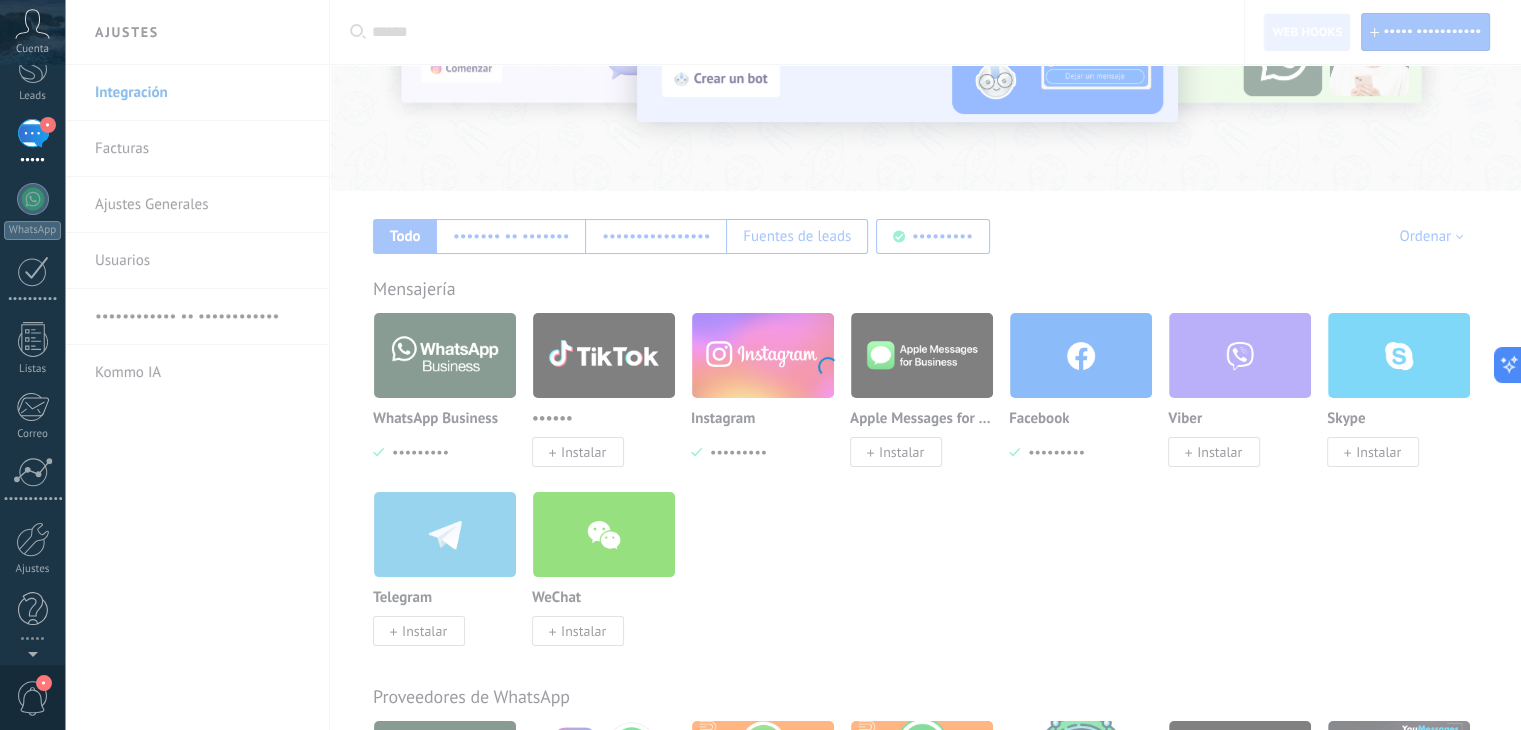 scroll, scrollTop: 0, scrollLeft: 0, axis: both 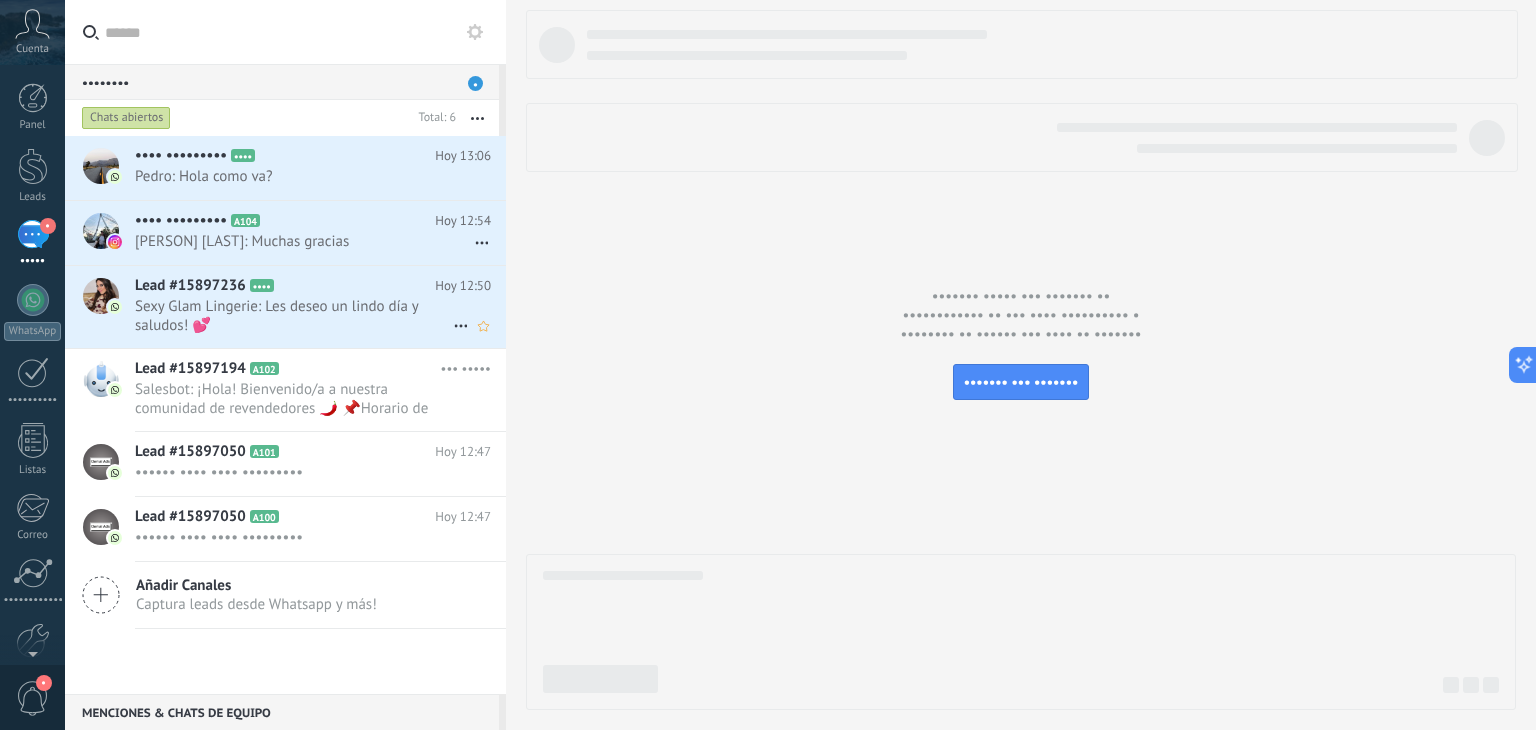 click on "Sexy Glam Lingerie: Les deseo un lindo día y saludos! 💕" at bounding box center [294, 316] 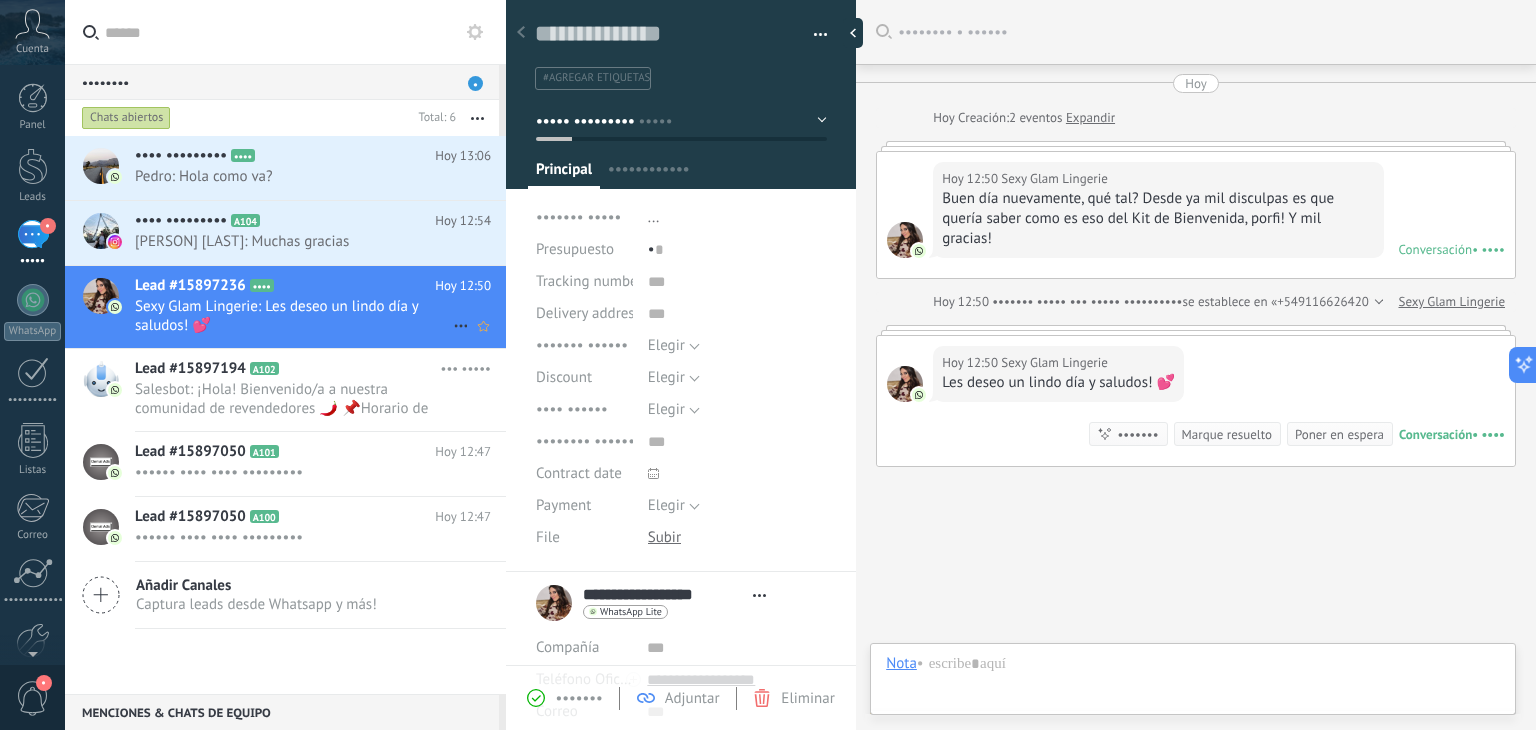 scroll, scrollTop: 29, scrollLeft: 0, axis: vertical 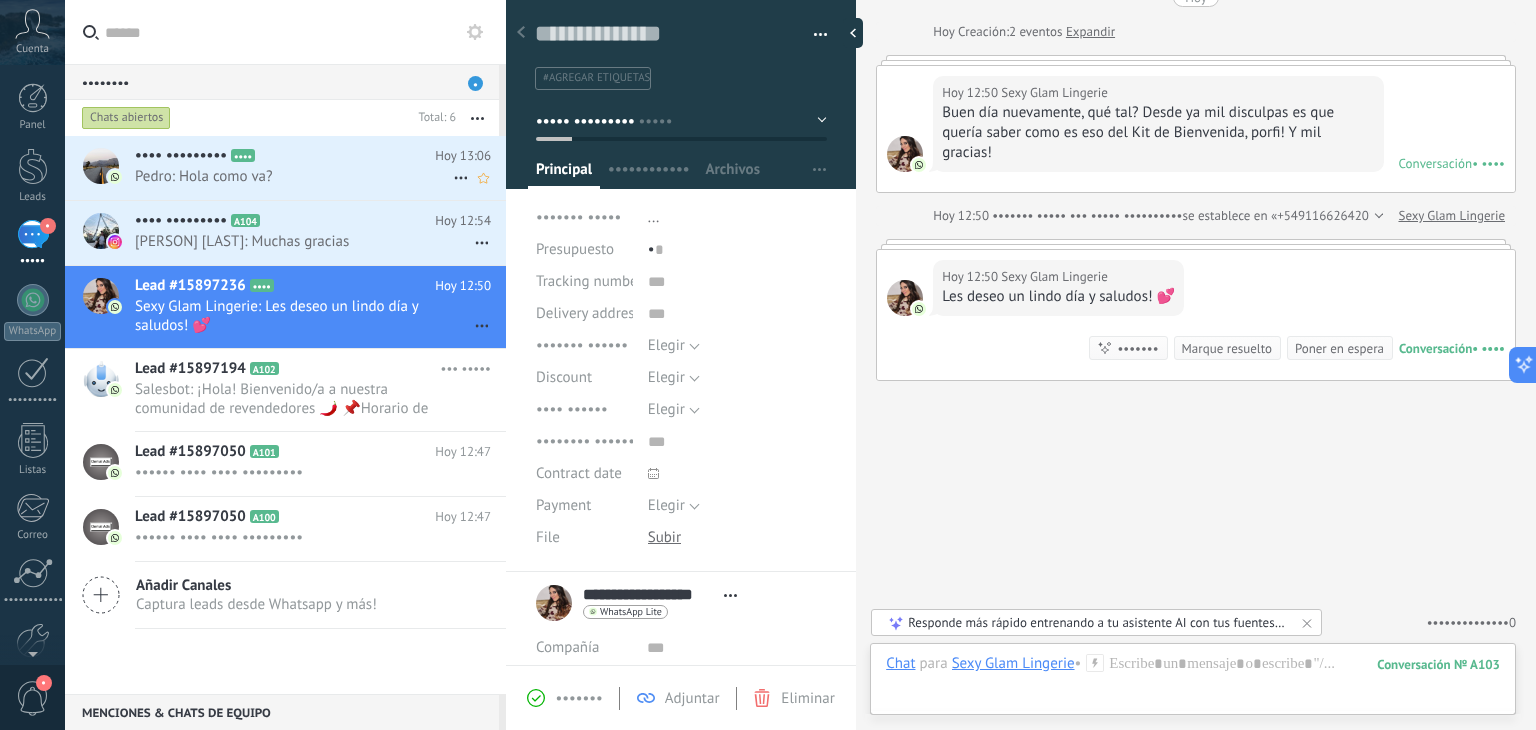 click on "•••• •••••••••" at bounding box center (181, 156) 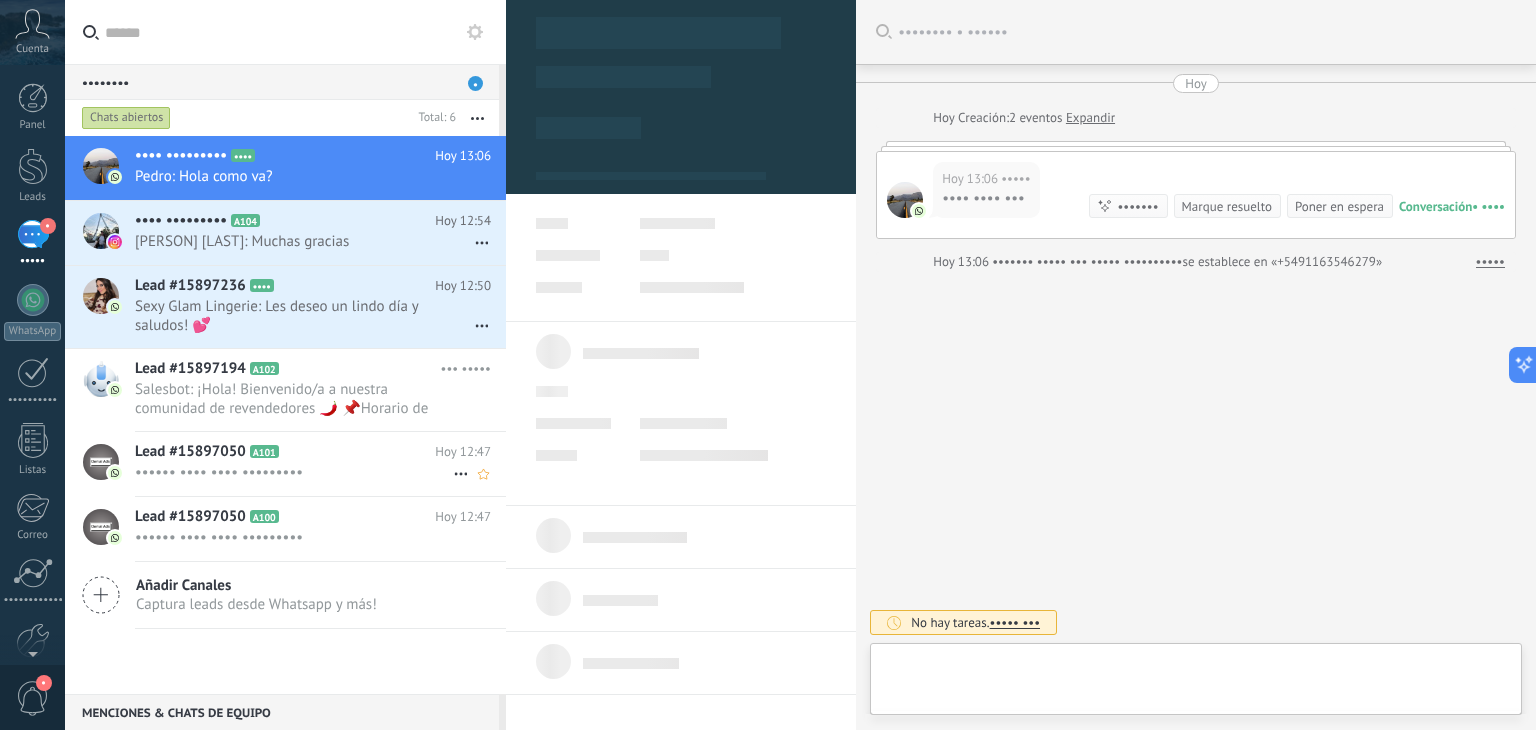 scroll, scrollTop: 29, scrollLeft: 0, axis: vertical 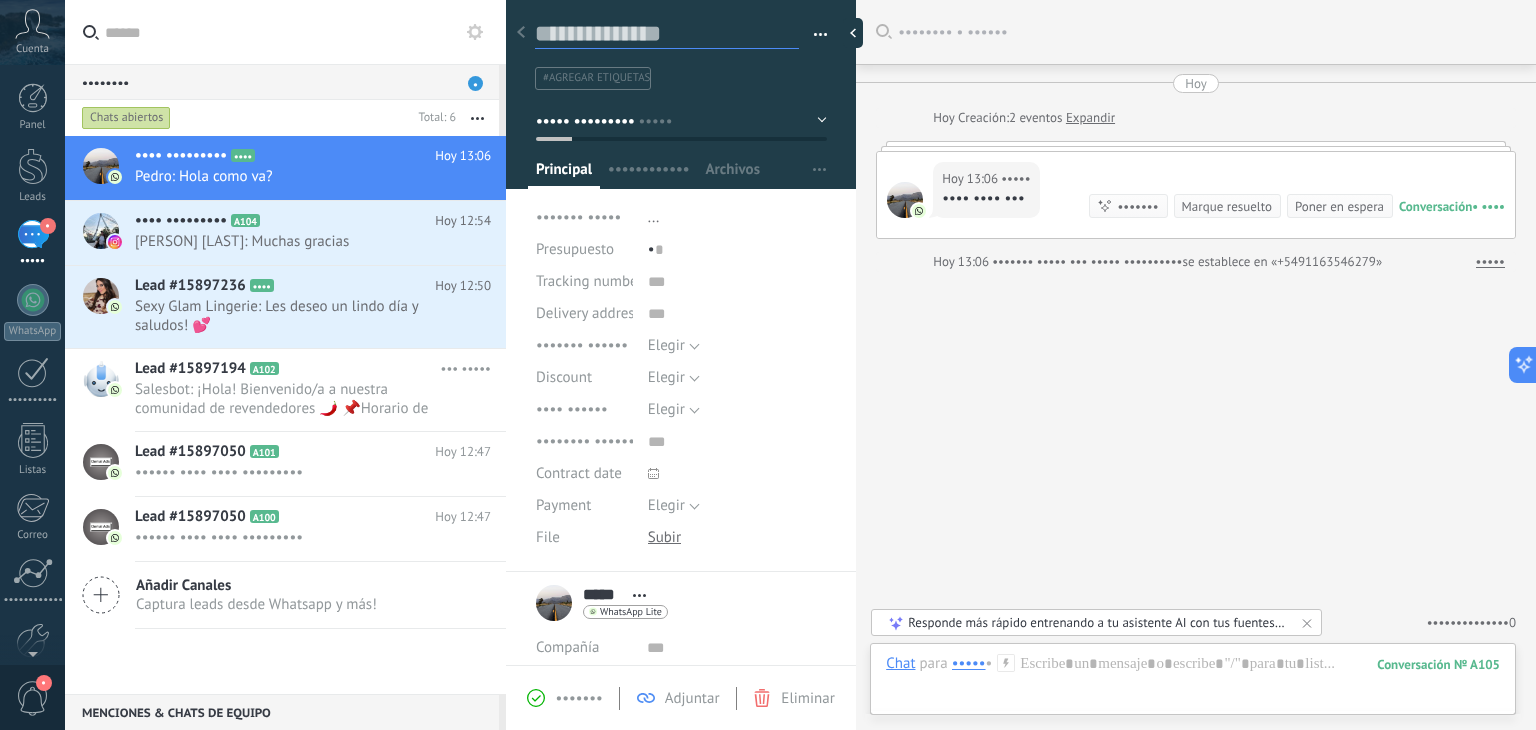 click at bounding box center [667, 34] 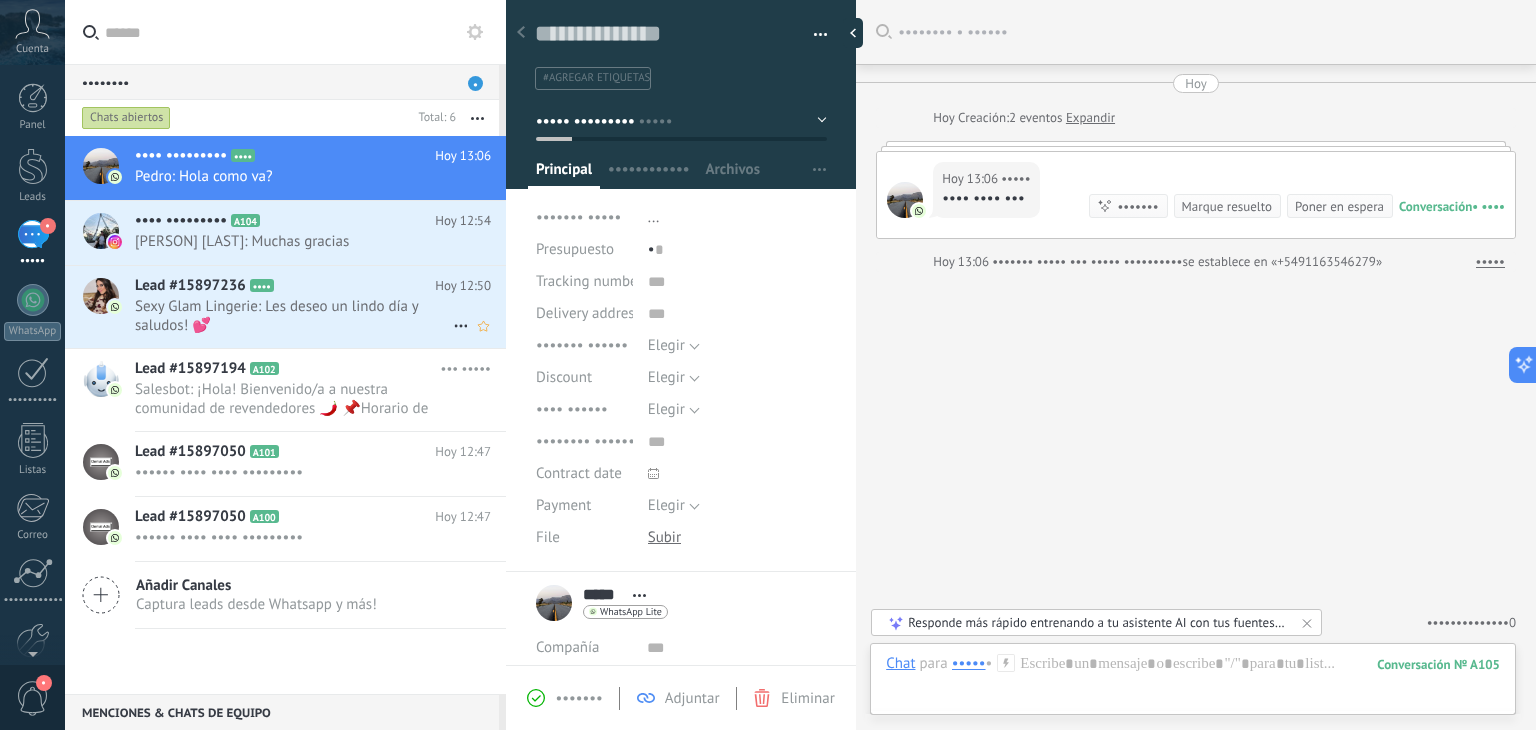 click on "Sexy Glam Lingerie: Les deseo un lindo día y saludos! 💕" at bounding box center (294, 316) 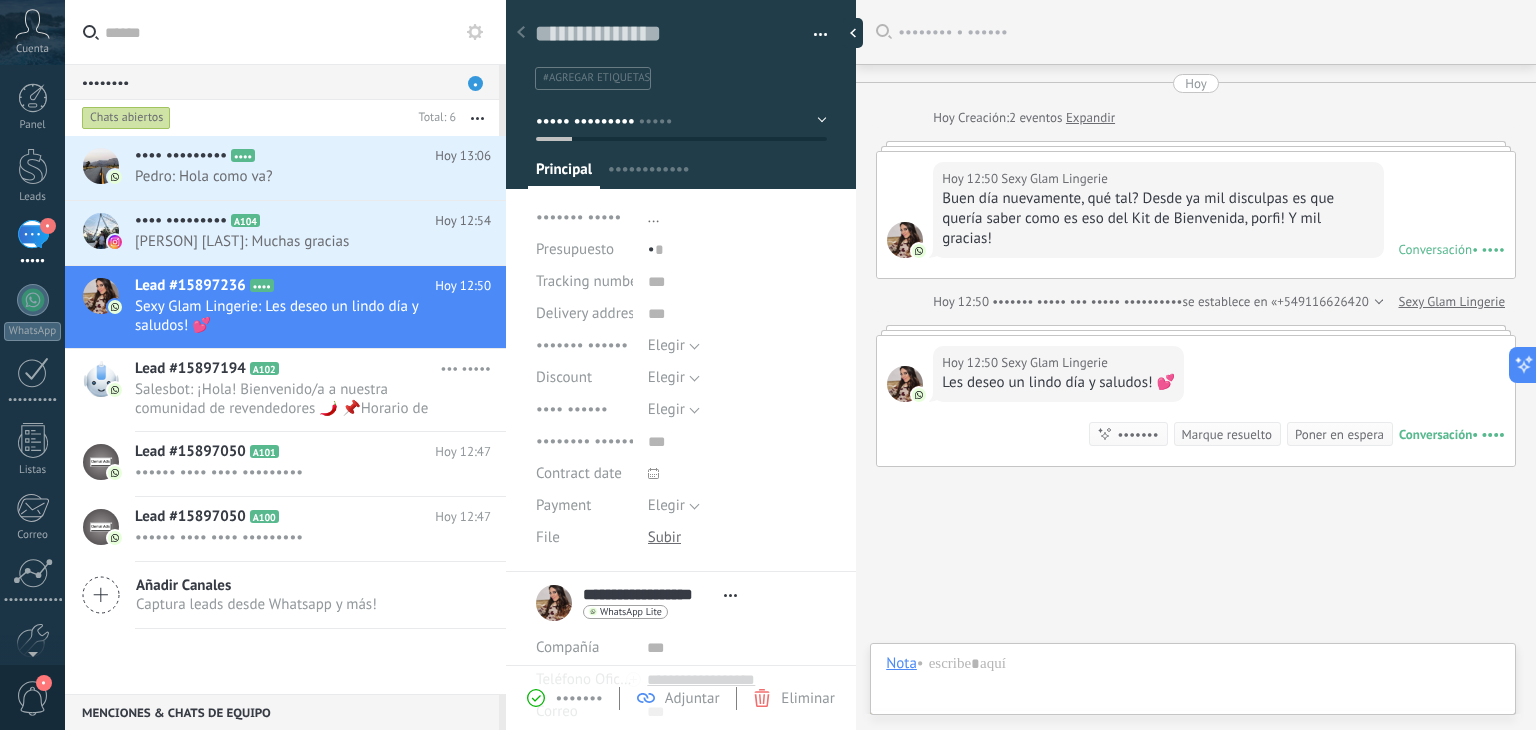 scroll, scrollTop: 29, scrollLeft: 0, axis: vertical 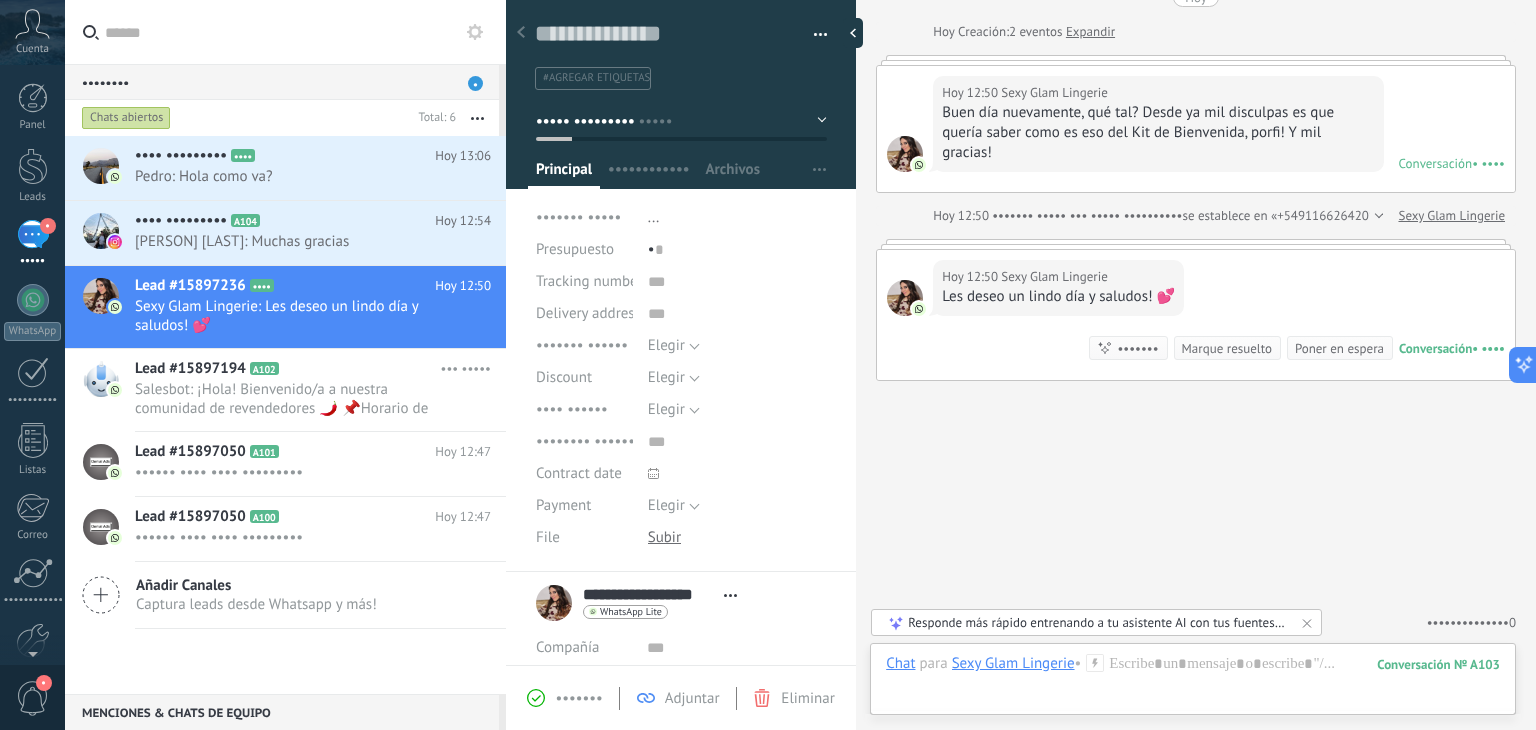 click on "Hoy Hoy Creación: 2 eventos Expandir Hoy [TIME] Sexy Glam Lingerie Buen día nuevamente, qué tal? Desde ya mil disculpas es que quería saber como es eso del Kit de Bienvenida, porfi! Y mil gracias! Conversación № A103 Conversación № A103 Hoy [TIME] Robot El valor del campo «Teléfono» se establece en «+54911[PHONE]» Sexy Glam Lingerie Hoy [TIME] Sexy Glam Lingerie Les deseo un lindo día y saludos! 💕 Conversación № A103 Conversación № A103 Resumir Resumir Marque resuelto Poner en espera Hoy [TIME] Sexy Glam Lingerie: Les deseo un lindo día y saludos! 💕 Conversación № A103" at bounding box center (1196, 184) 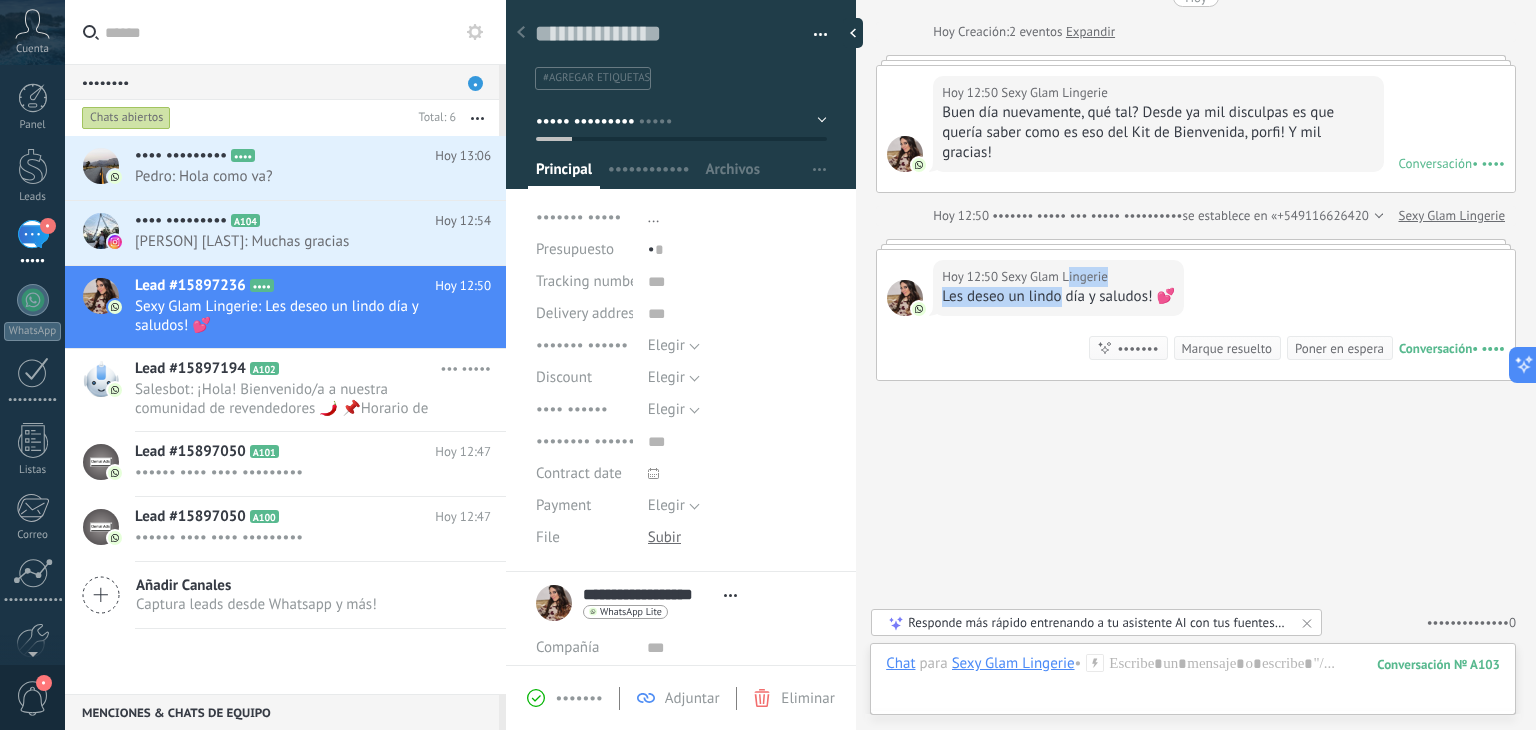drag, startPoint x: 1067, startPoint y: 257, endPoint x: 1023, endPoint y: 309, distance: 68.117546 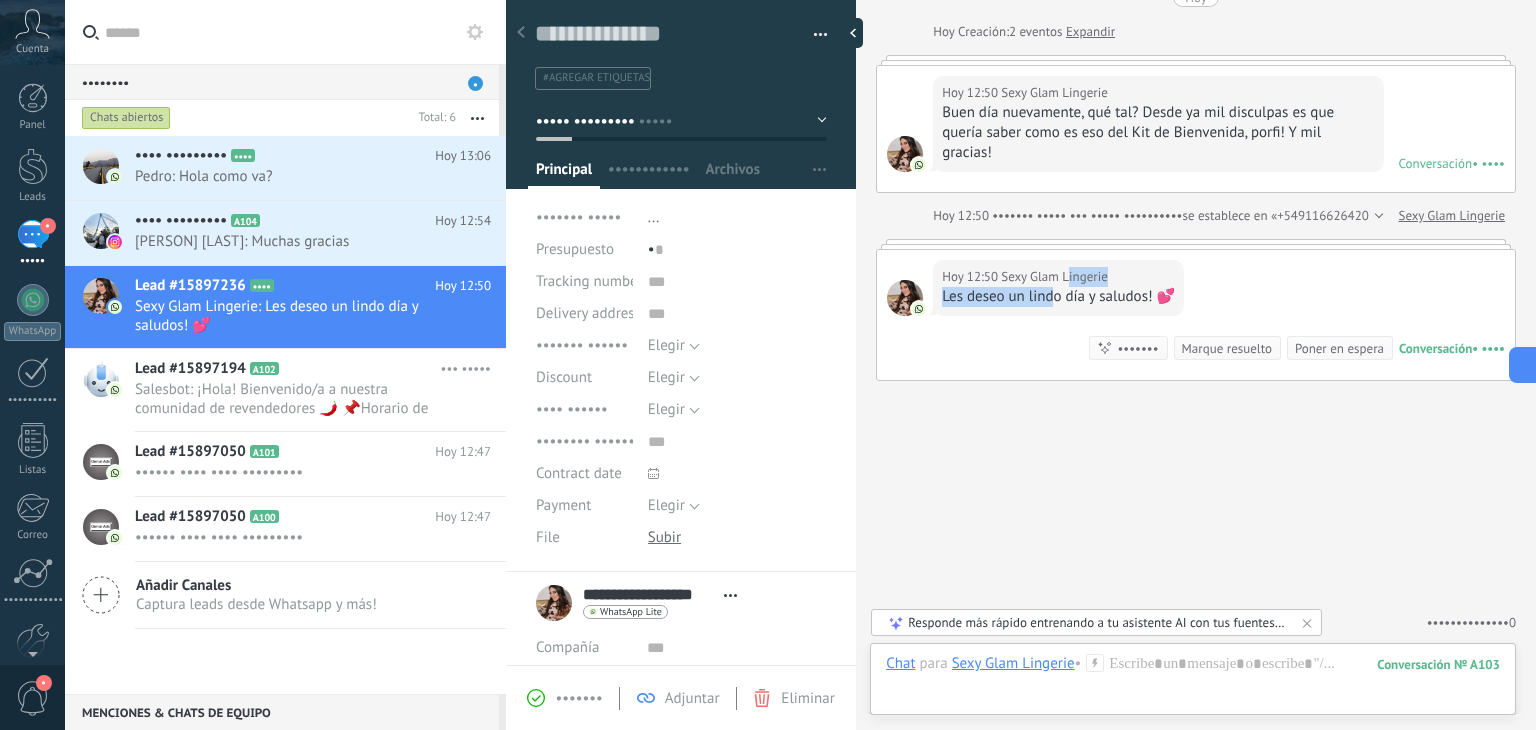 click on "Hoy [TIME] Sexy Glam Lingerie Les deseo un lindo día y saludos! 💕 Conversación № A103 Conversación № A103 Resumir Resumir Marque resuelto Poner en espera" at bounding box center (1196, 129) 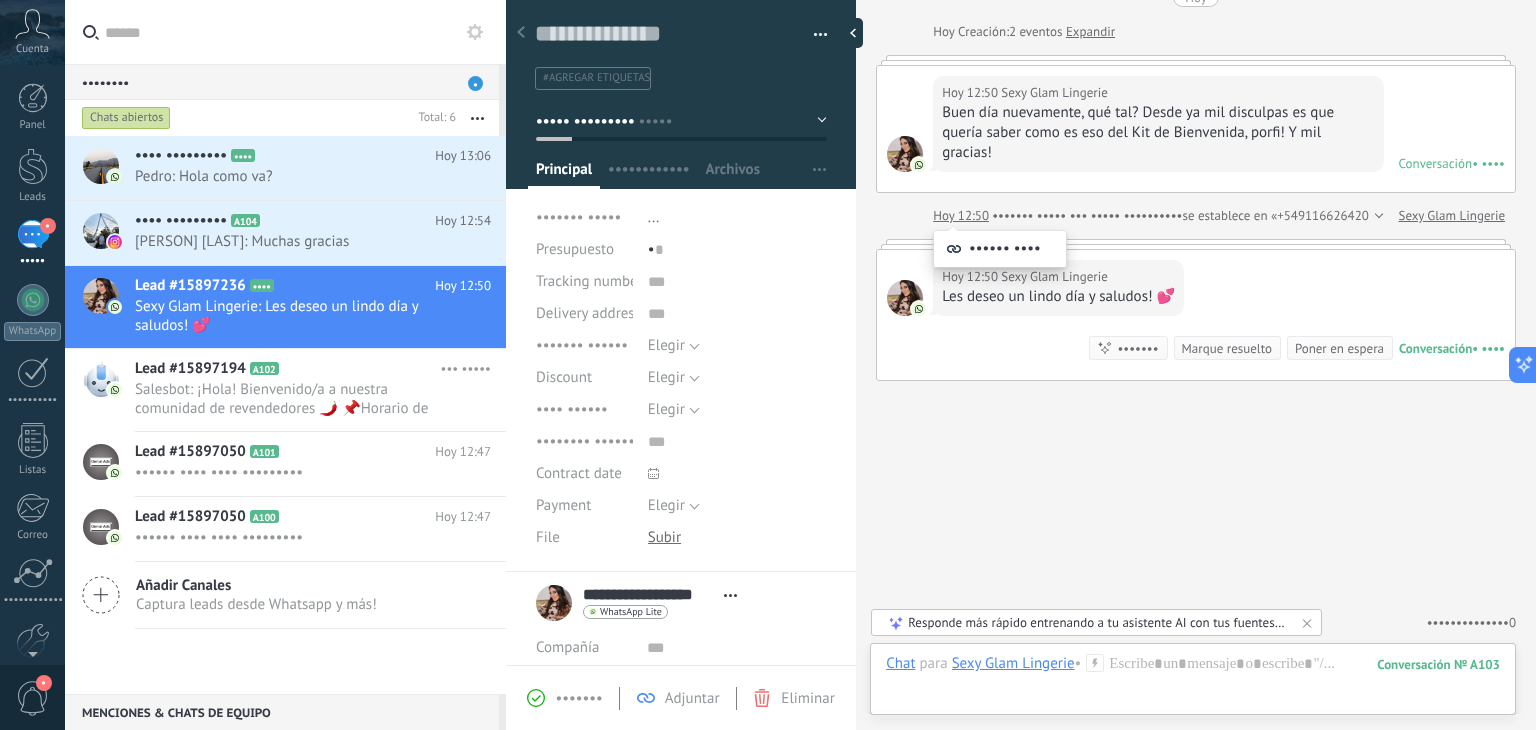 click at bounding box center [1196, 60] 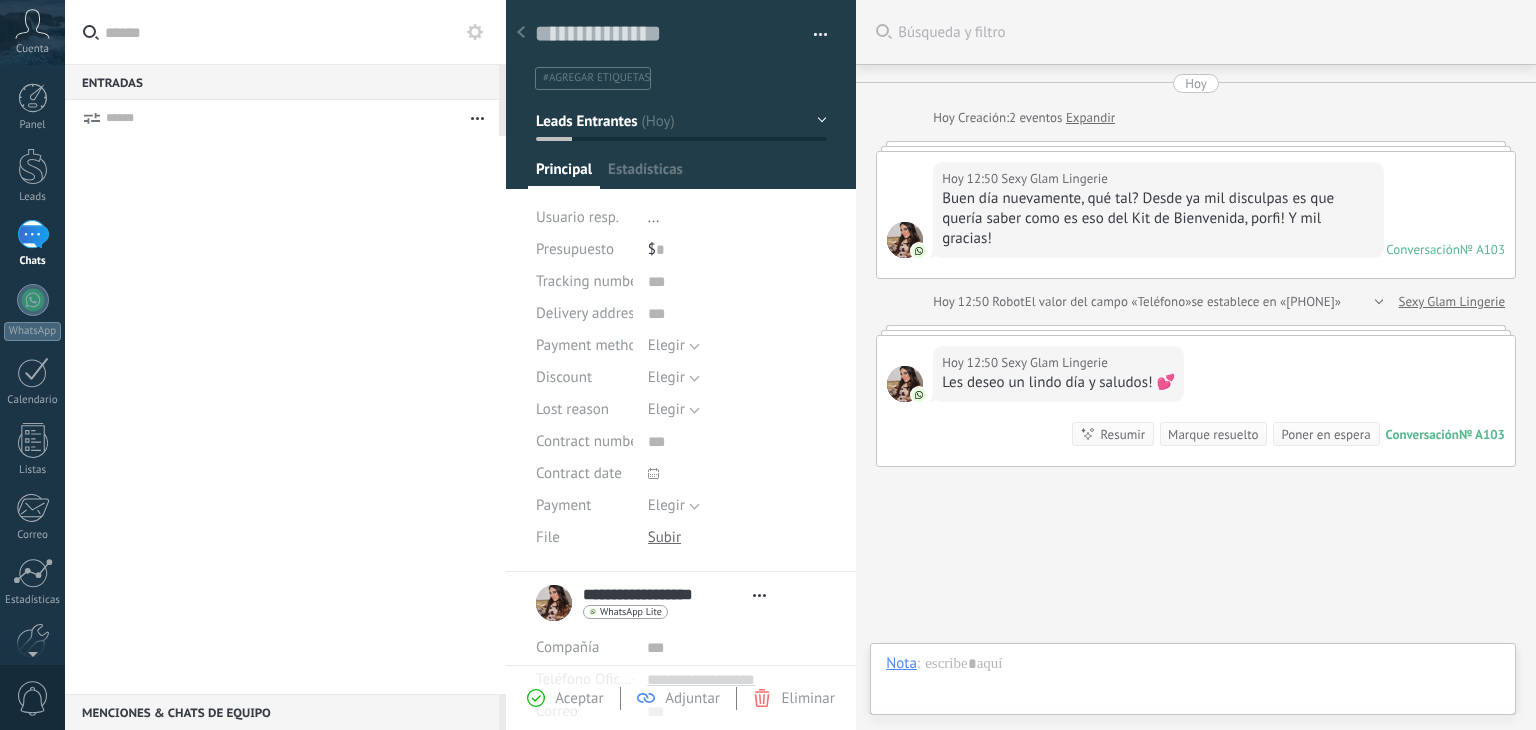 scroll, scrollTop: 0, scrollLeft: 0, axis: both 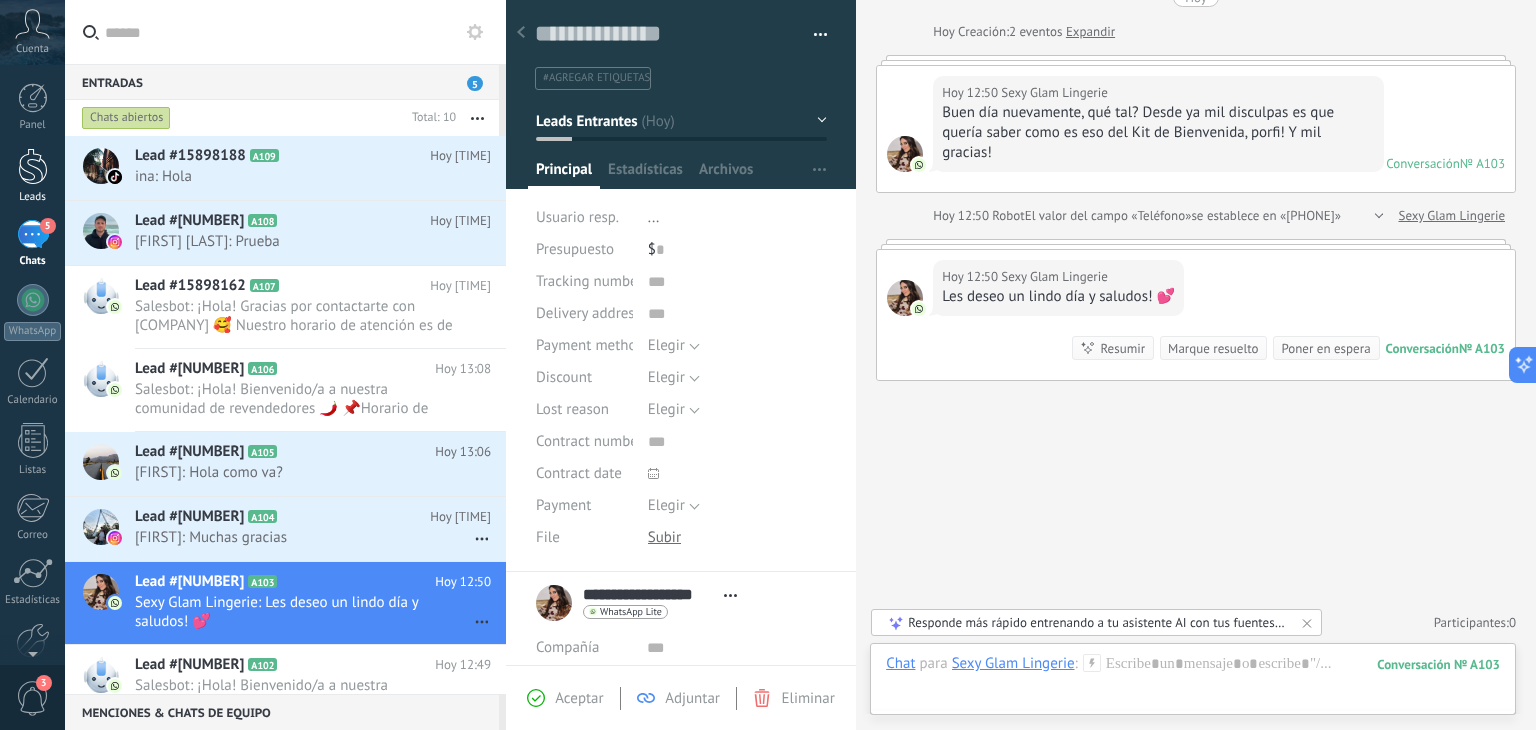 click at bounding box center [33, 166] 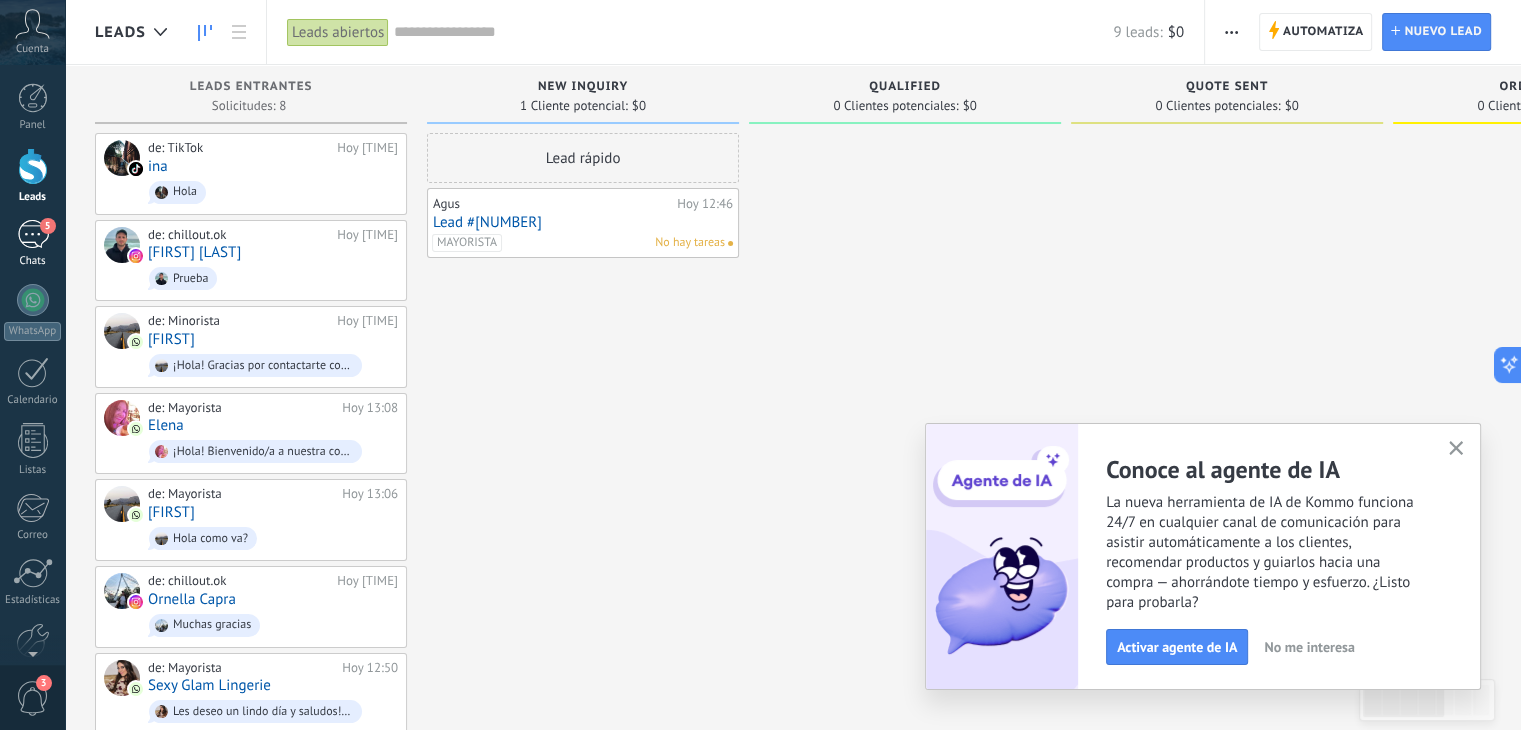 click on "5" at bounding box center (33, 234) 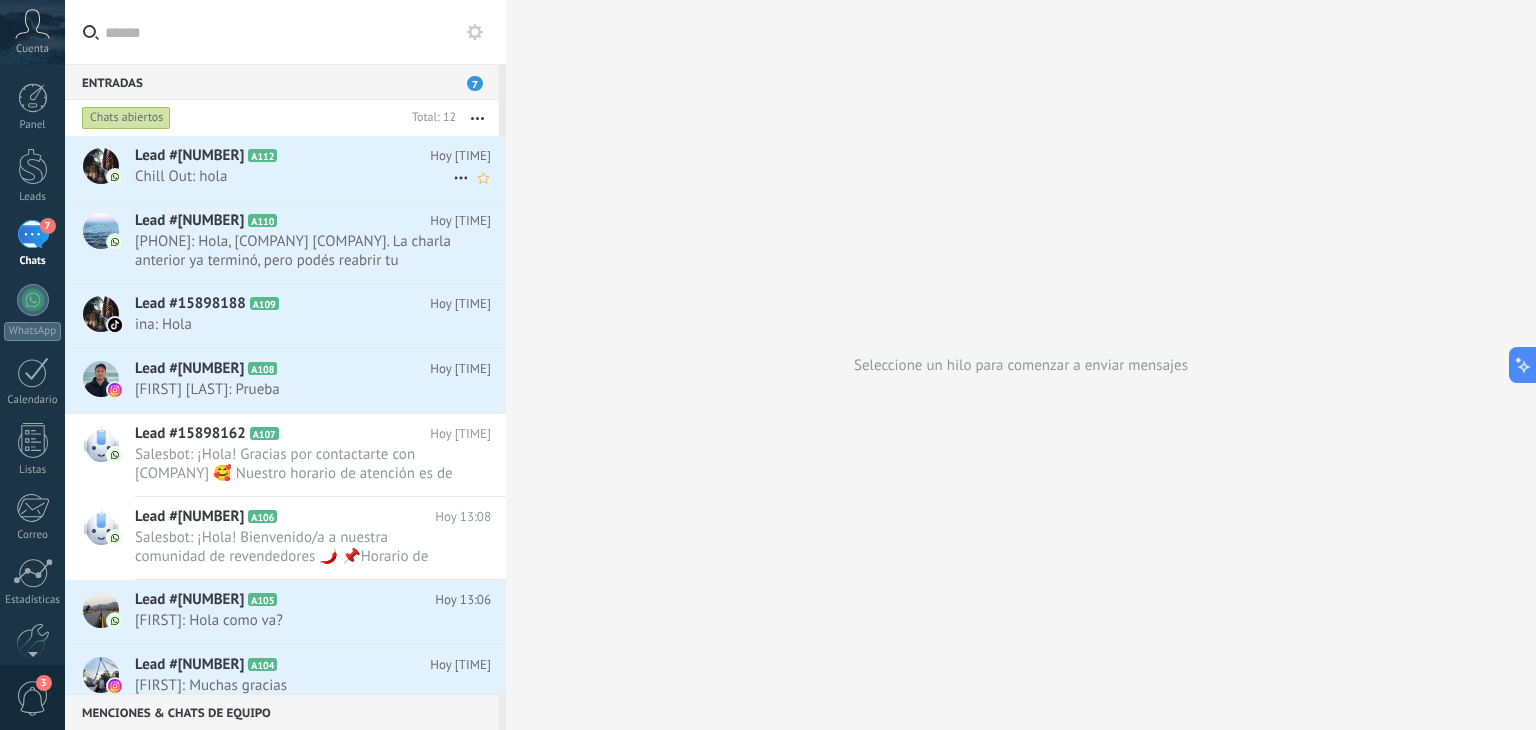 click on "Chill Out: hola" at bounding box center [294, 176] 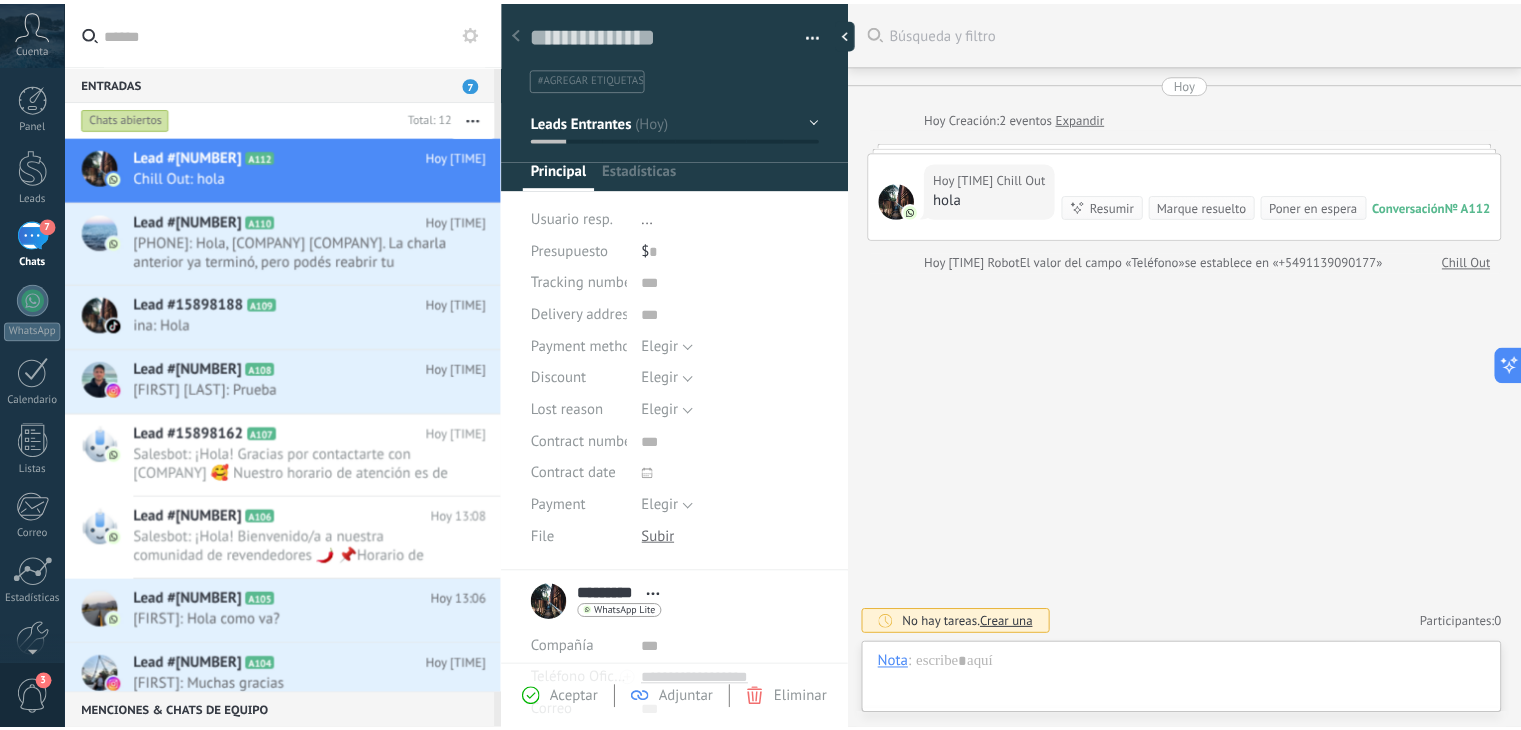 scroll, scrollTop: 29, scrollLeft: 0, axis: vertical 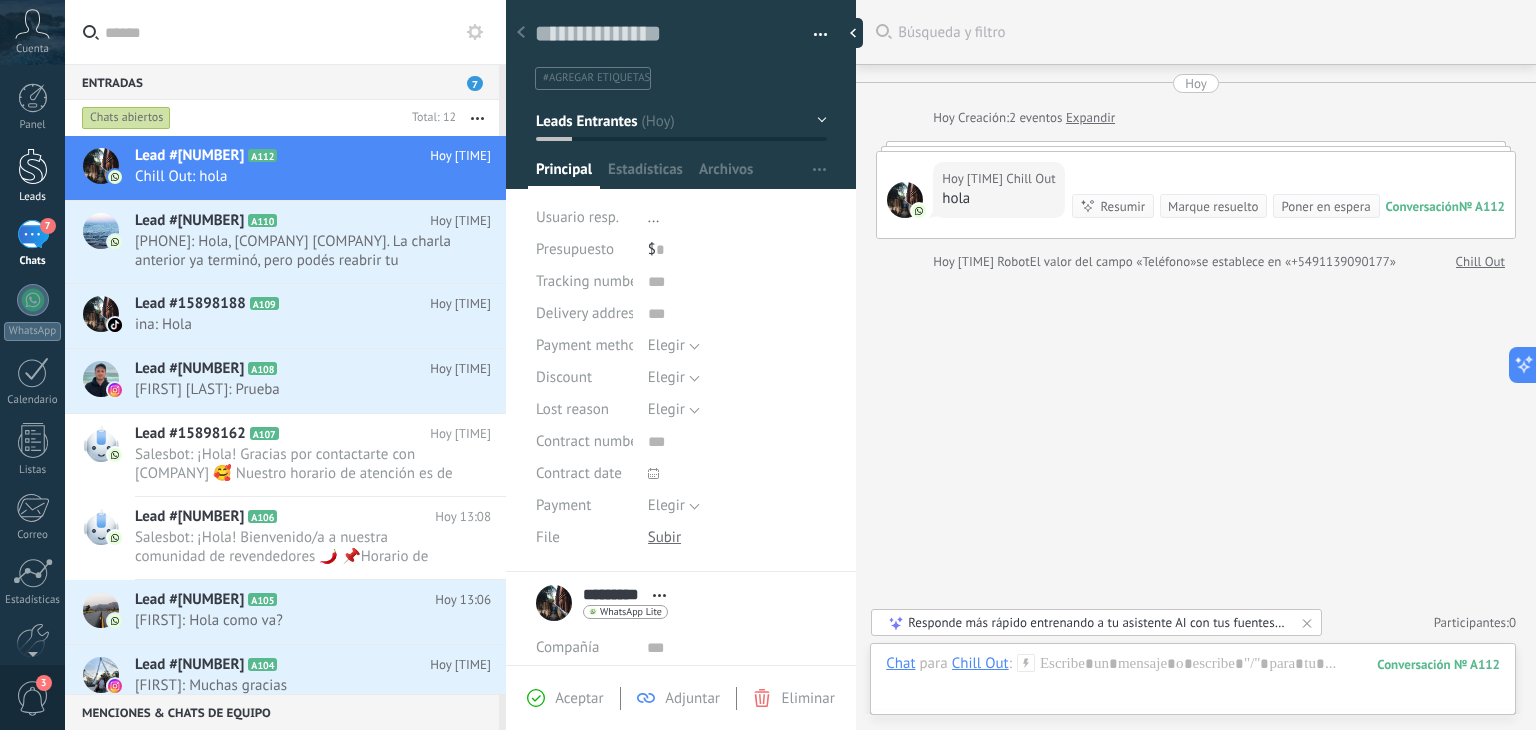 click on "Leads" at bounding box center [32, 176] 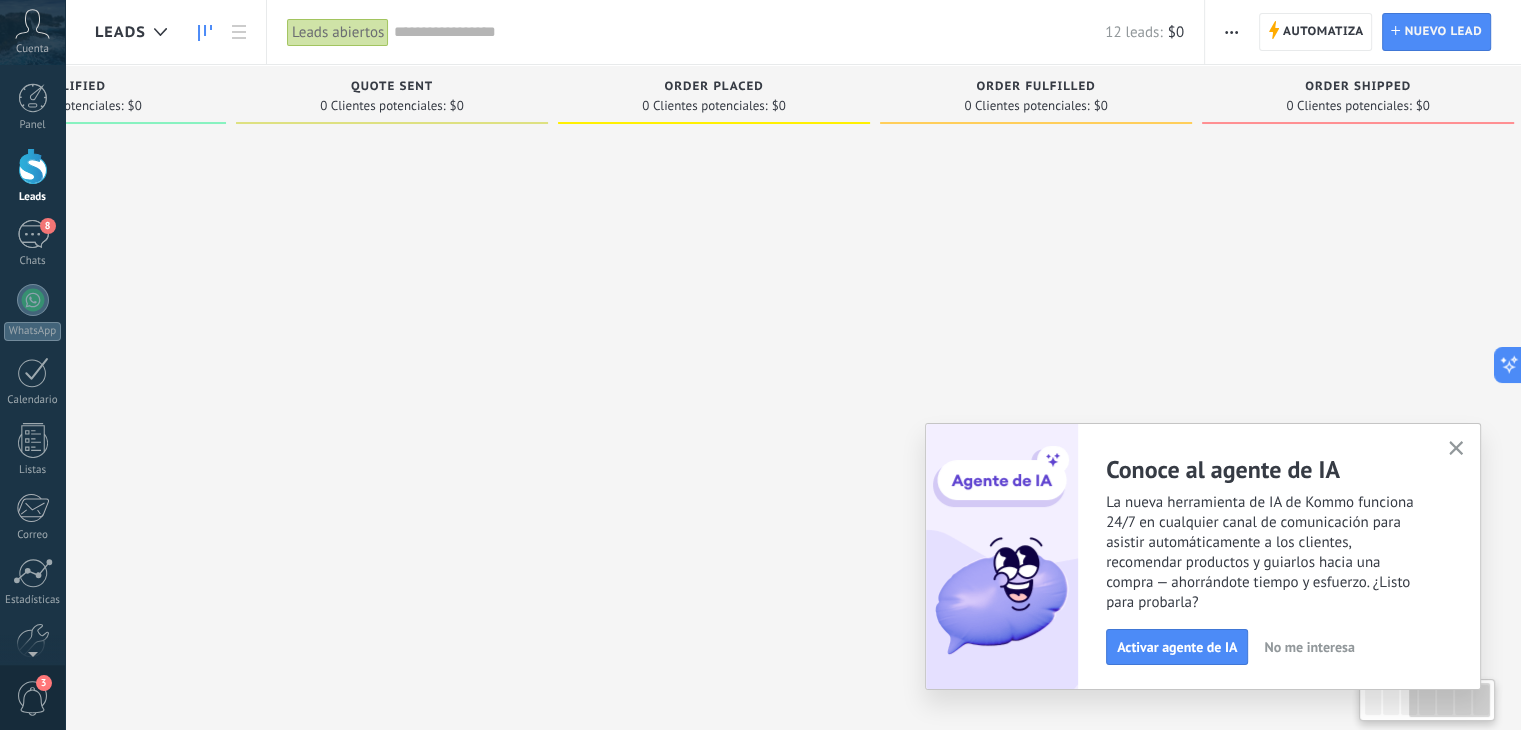 scroll, scrollTop: 0, scrollLeft: 858, axis: horizontal 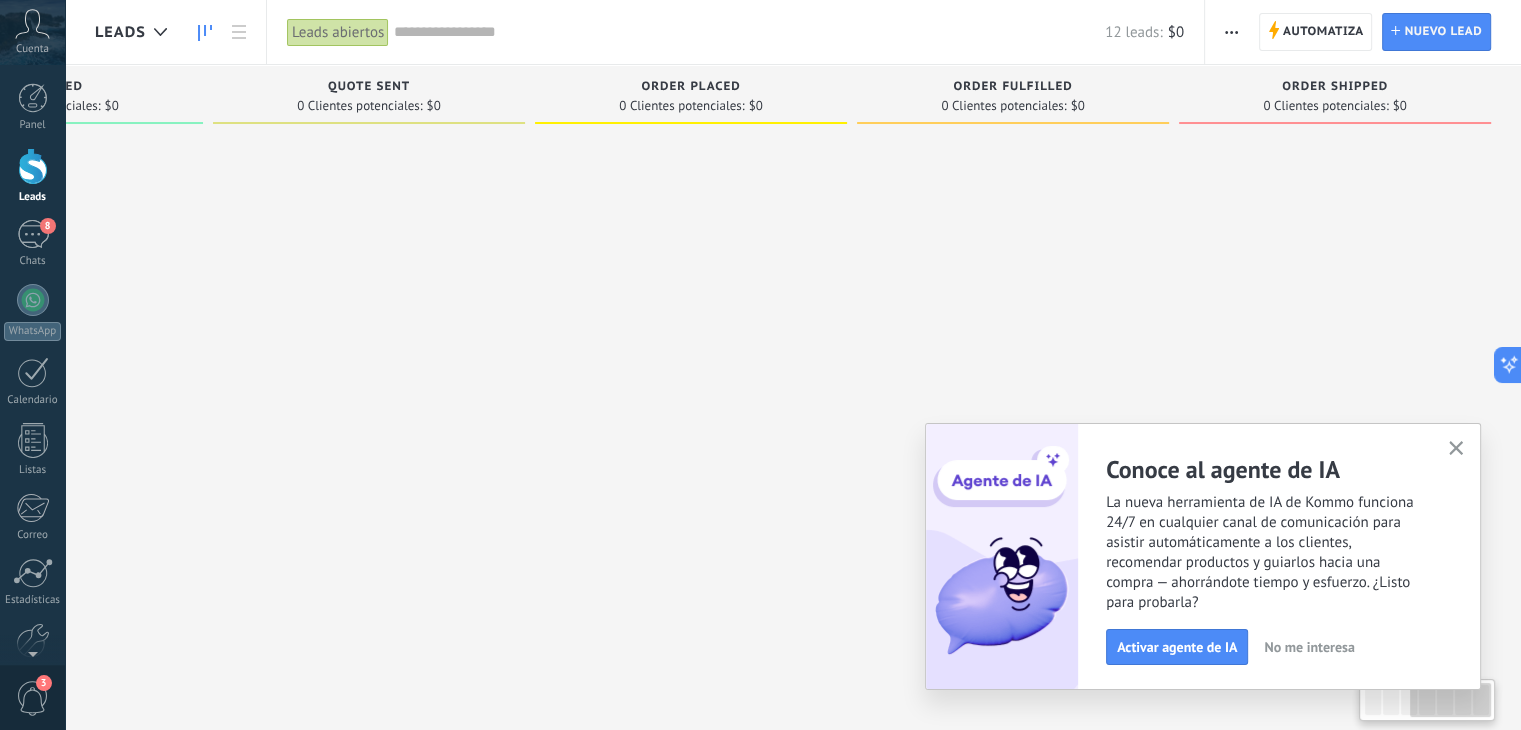 drag, startPoint x: 1104, startPoint y: 206, endPoint x: 123, endPoint y: 269, distance: 983.0209 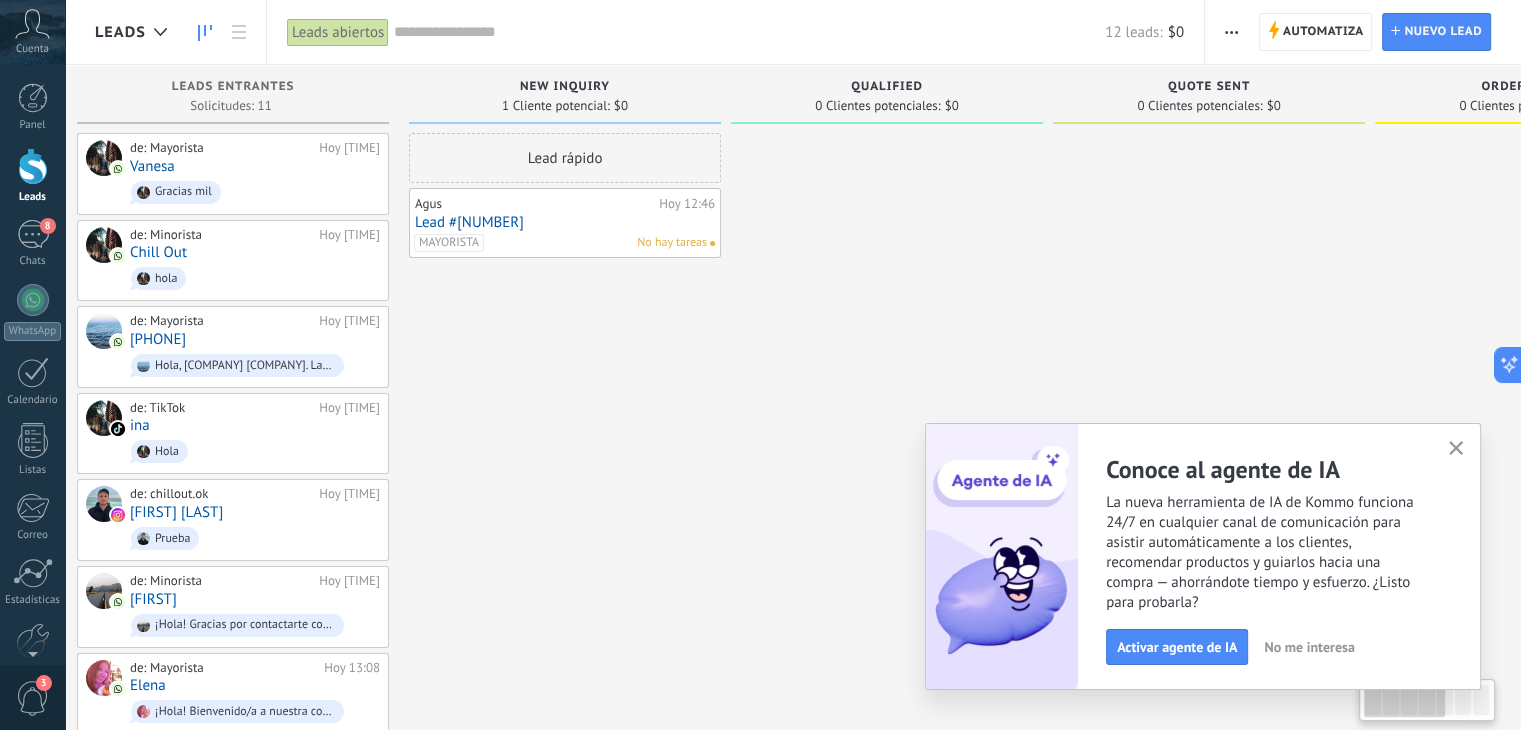 drag, startPoint x: 798, startPoint y: 238, endPoint x: 1183, endPoint y: 285, distance: 387.85822 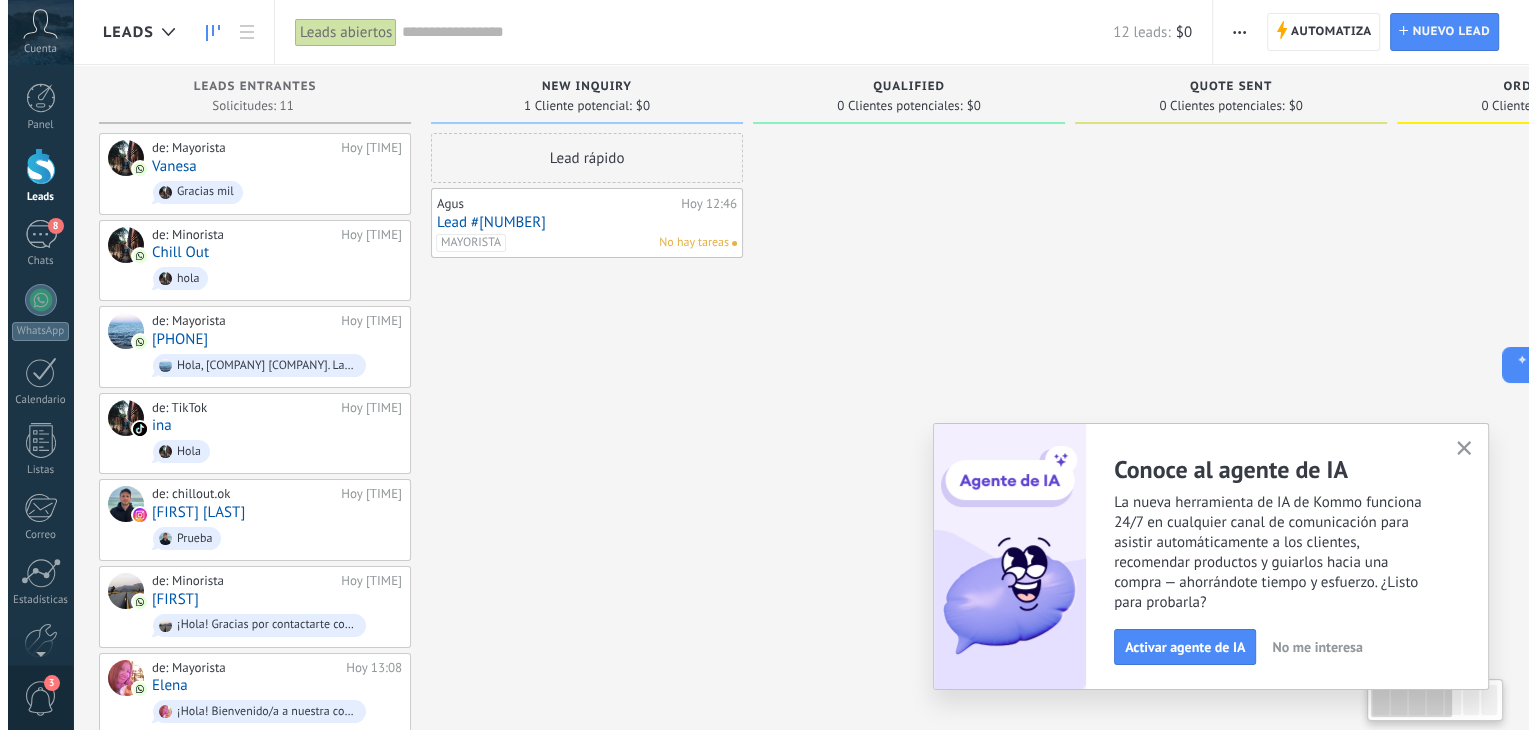 scroll, scrollTop: 0, scrollLeft: 0, axis: both 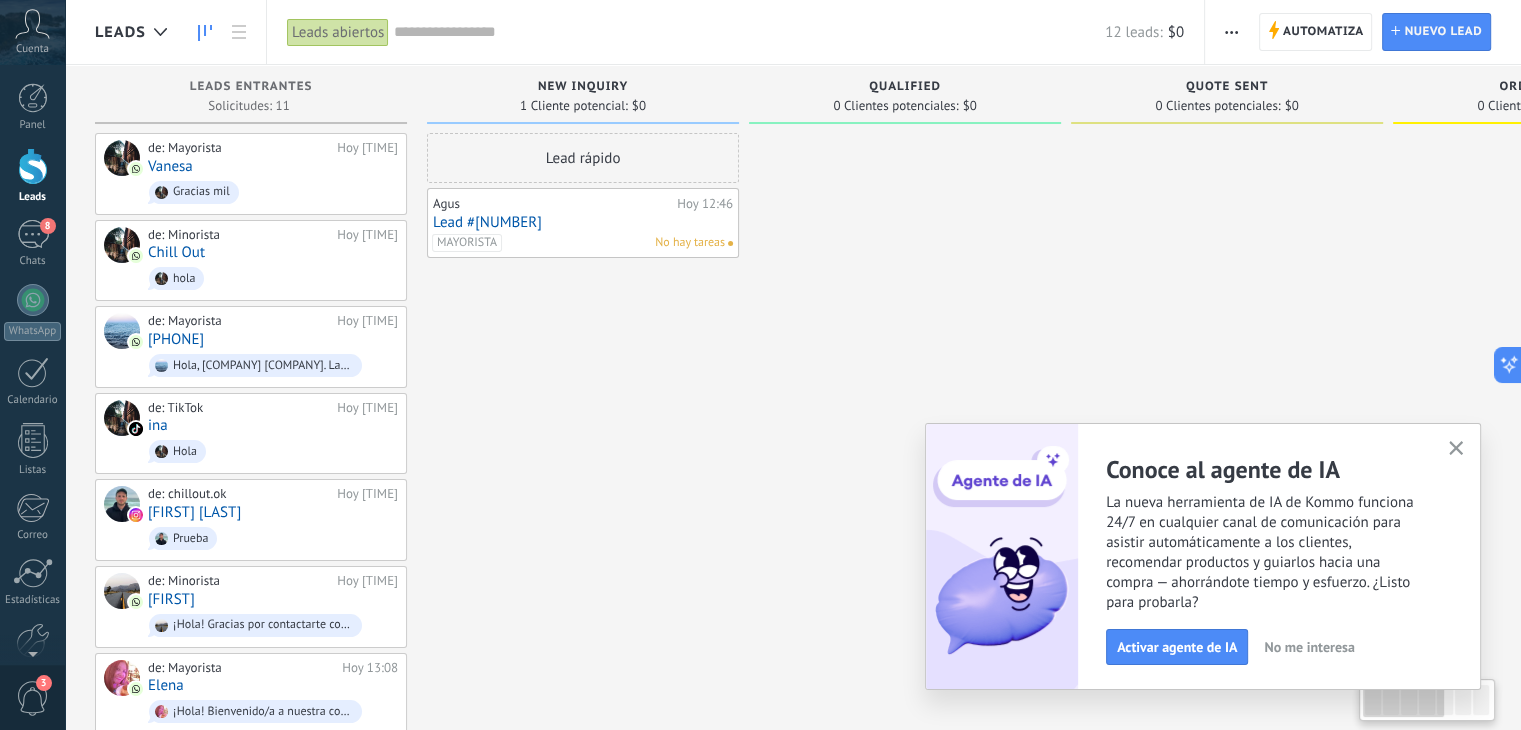 drag, startPoint x: 1101, startPoint y: 277, endPoint x: 1212, endPoint y: 378, distance: 150.07332 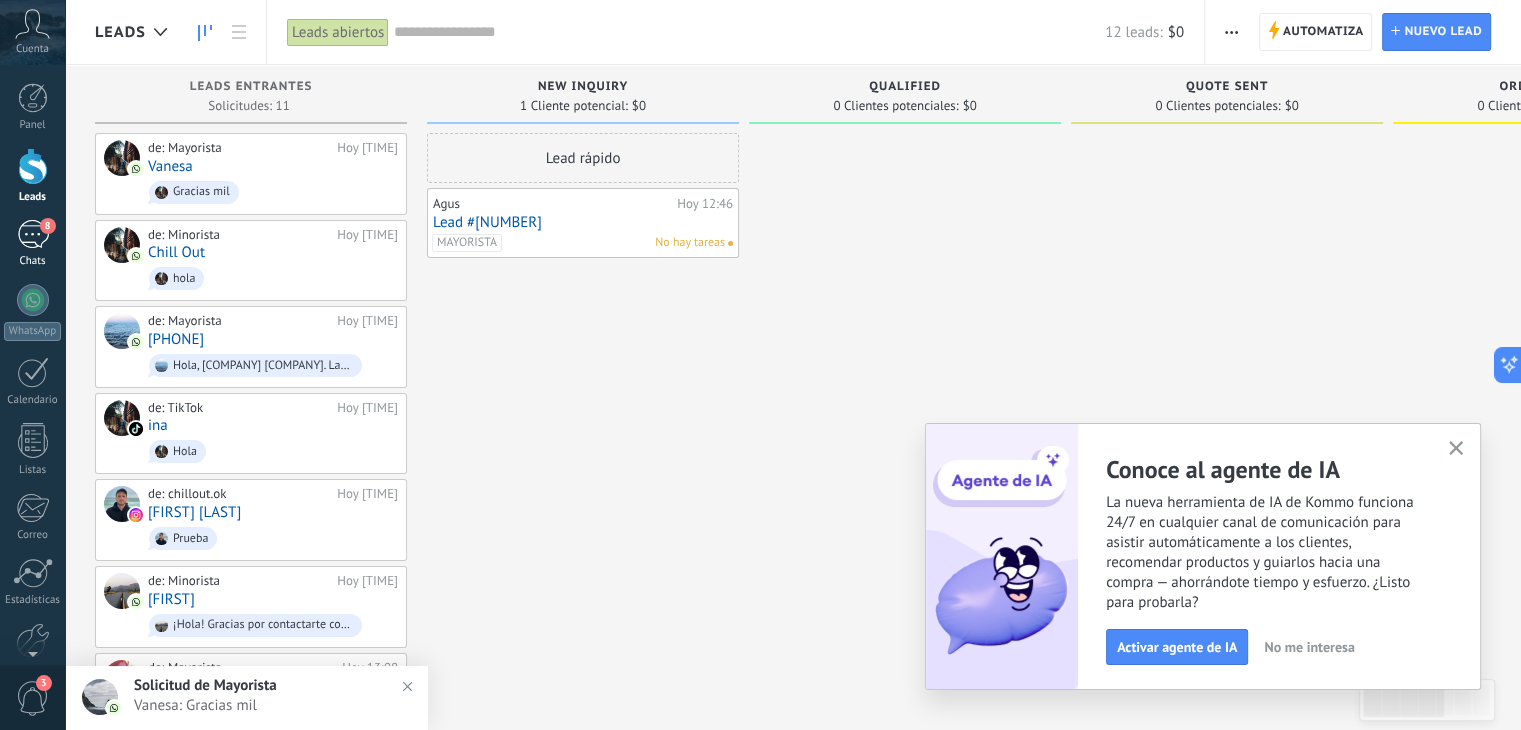 click on "•" at bounding box center (33, 234) 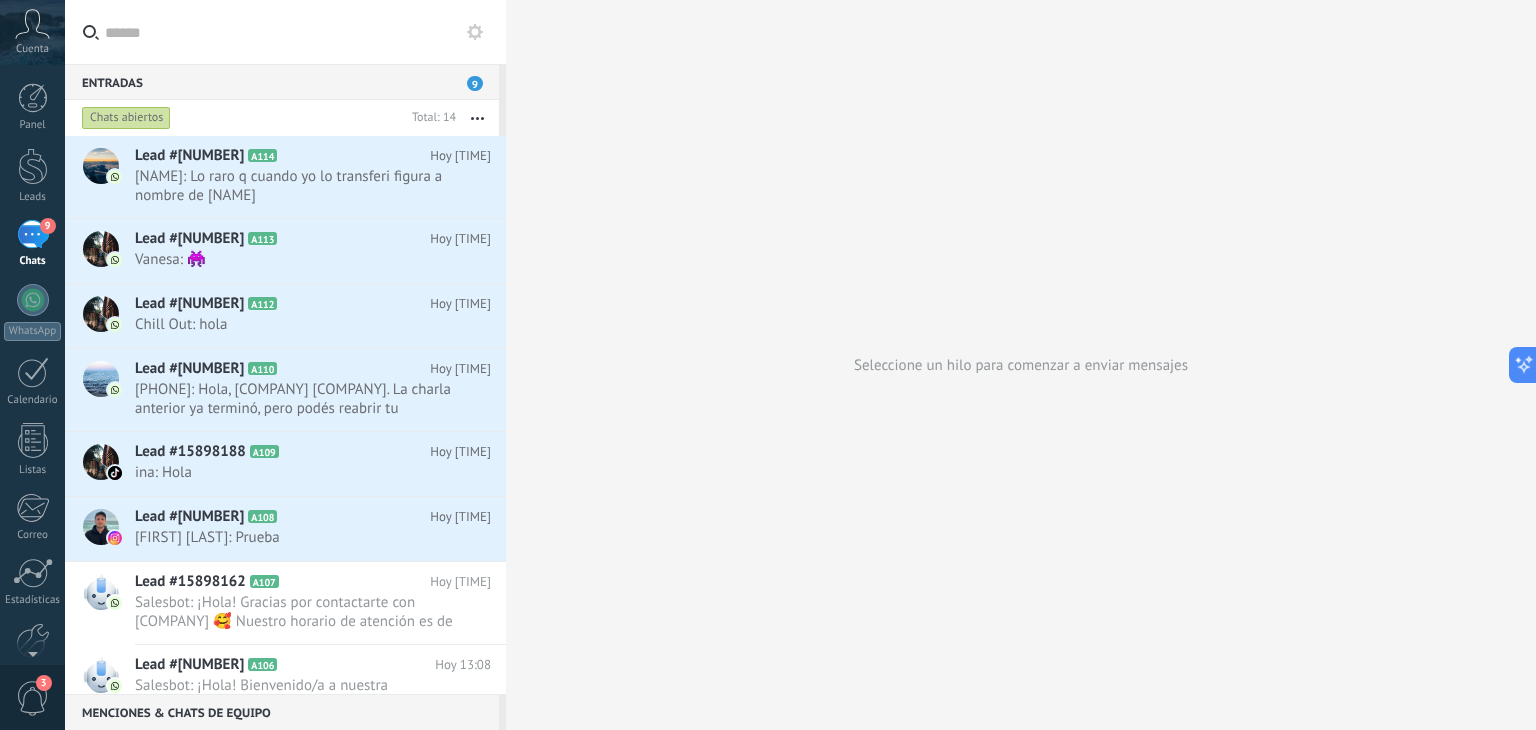 click on "Seleccione un hilo para comenzar a enviar mensajes" at bounding box center (1021, 365) 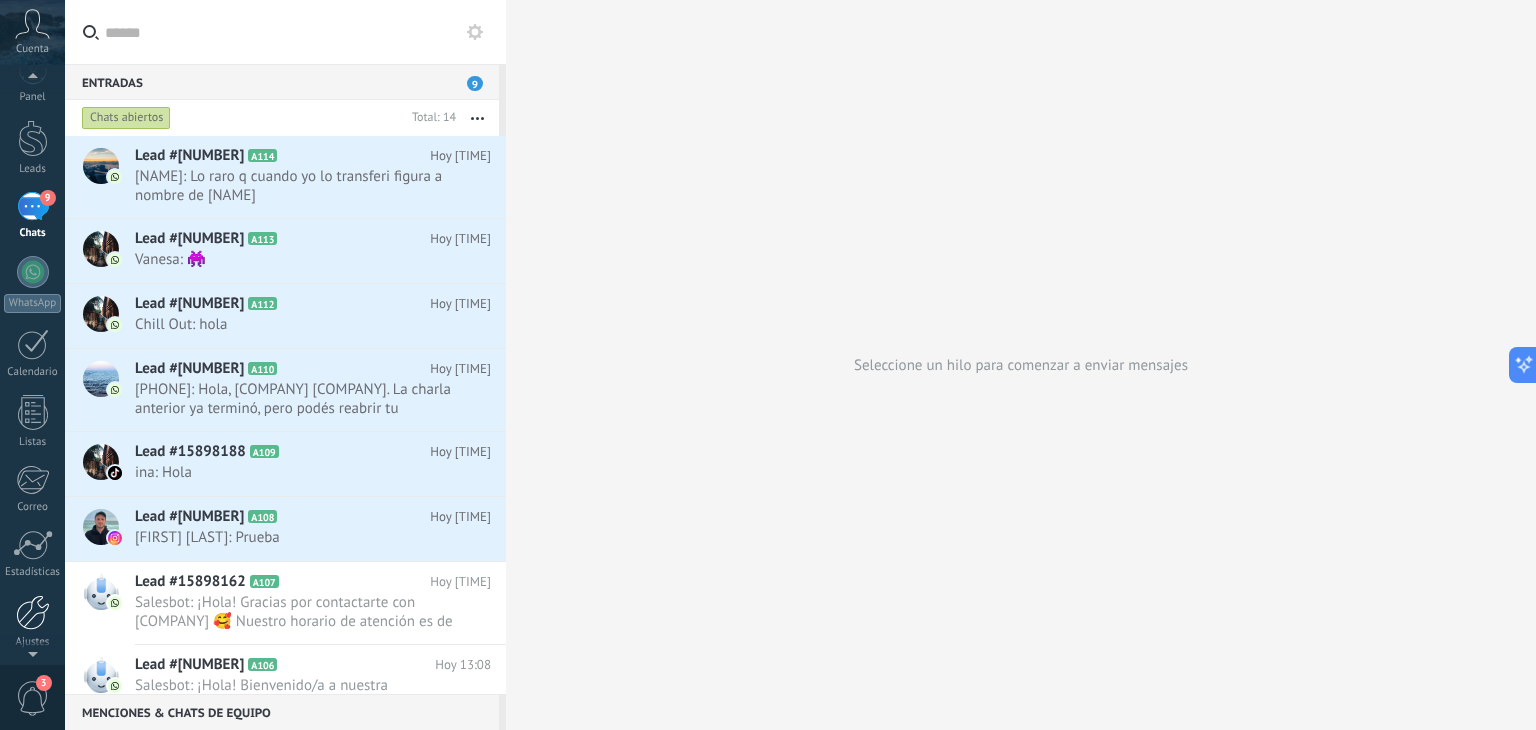 click at bounding box center (33, 612) 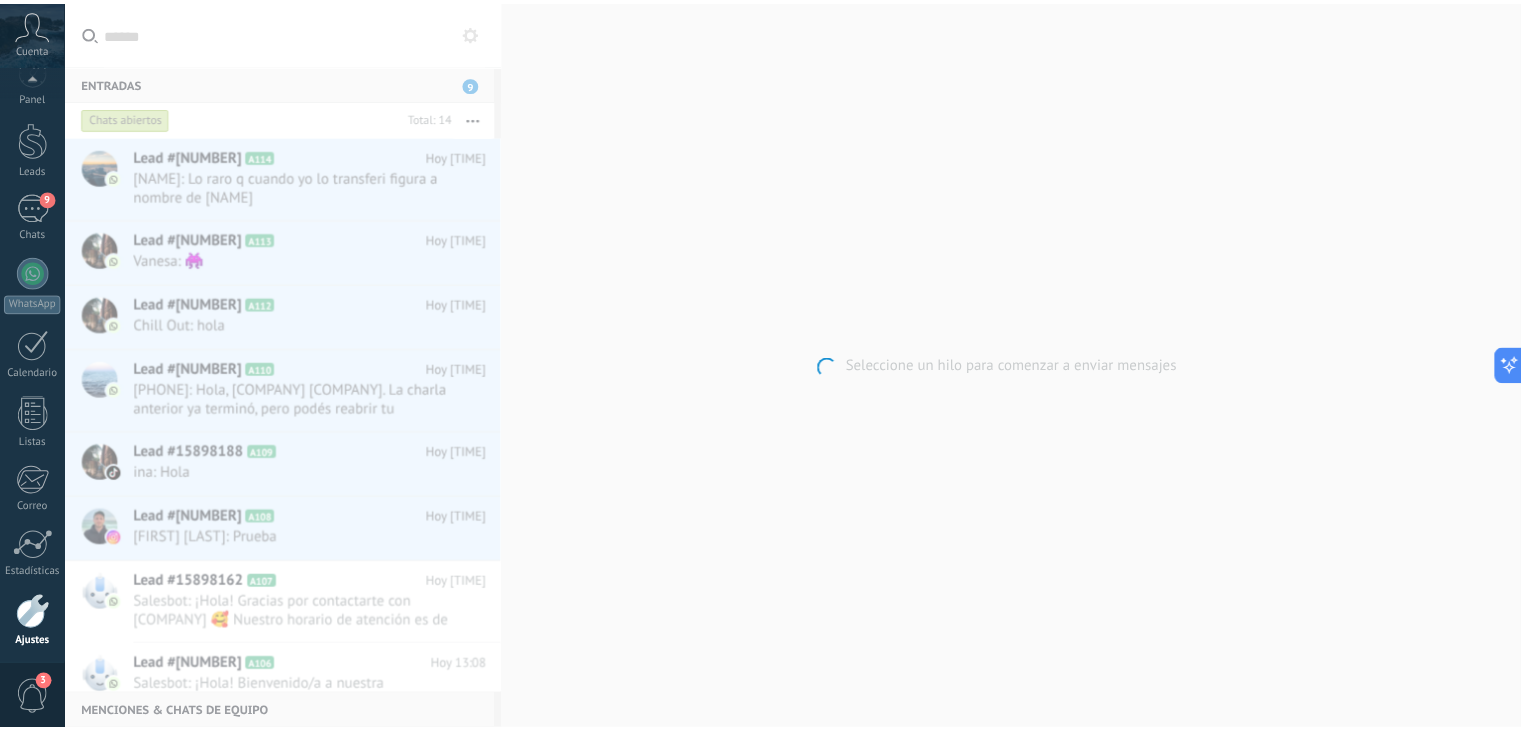 scroll, scrollTop: 101, scrollLeft: 0, axis: vertical 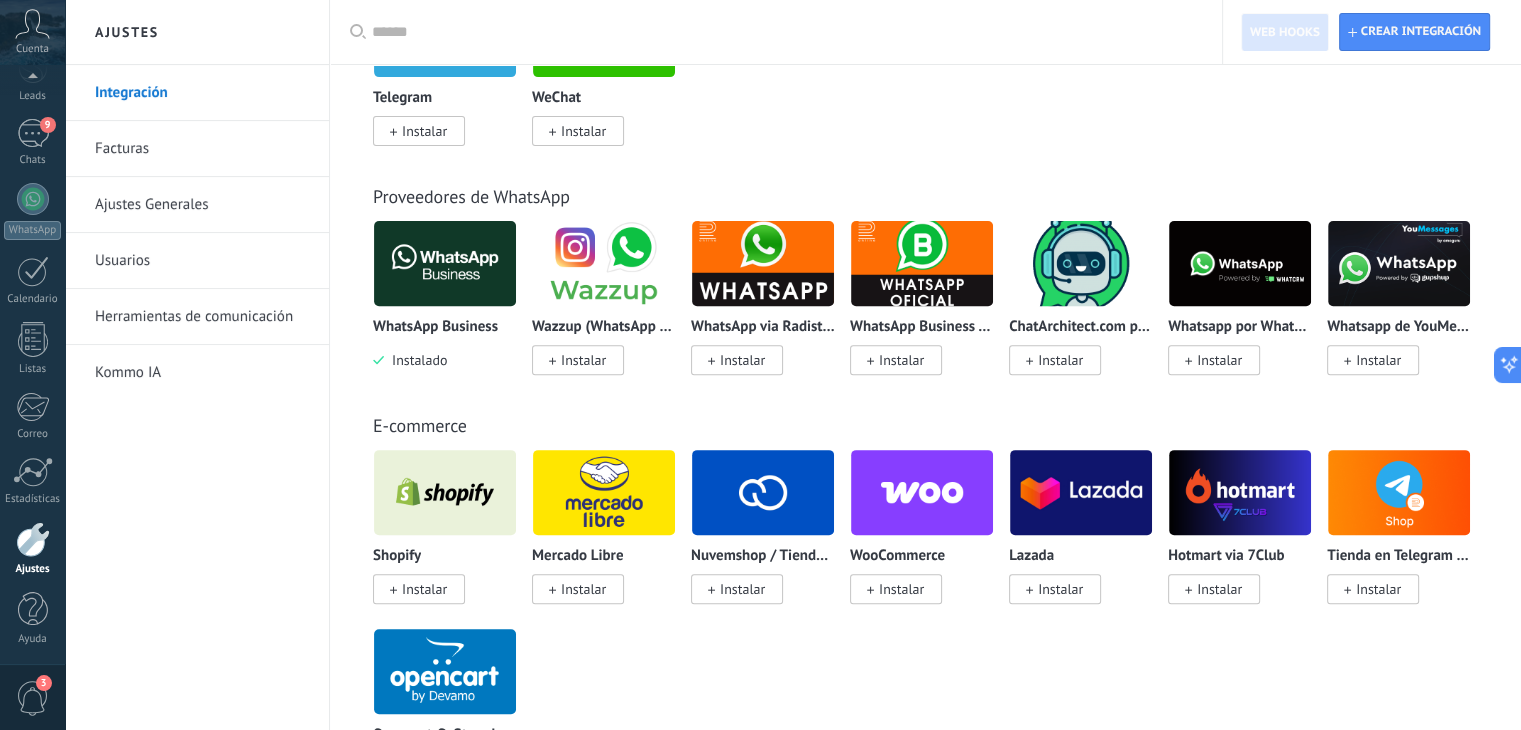click on "Instalar" at bounding box center (742, 589) 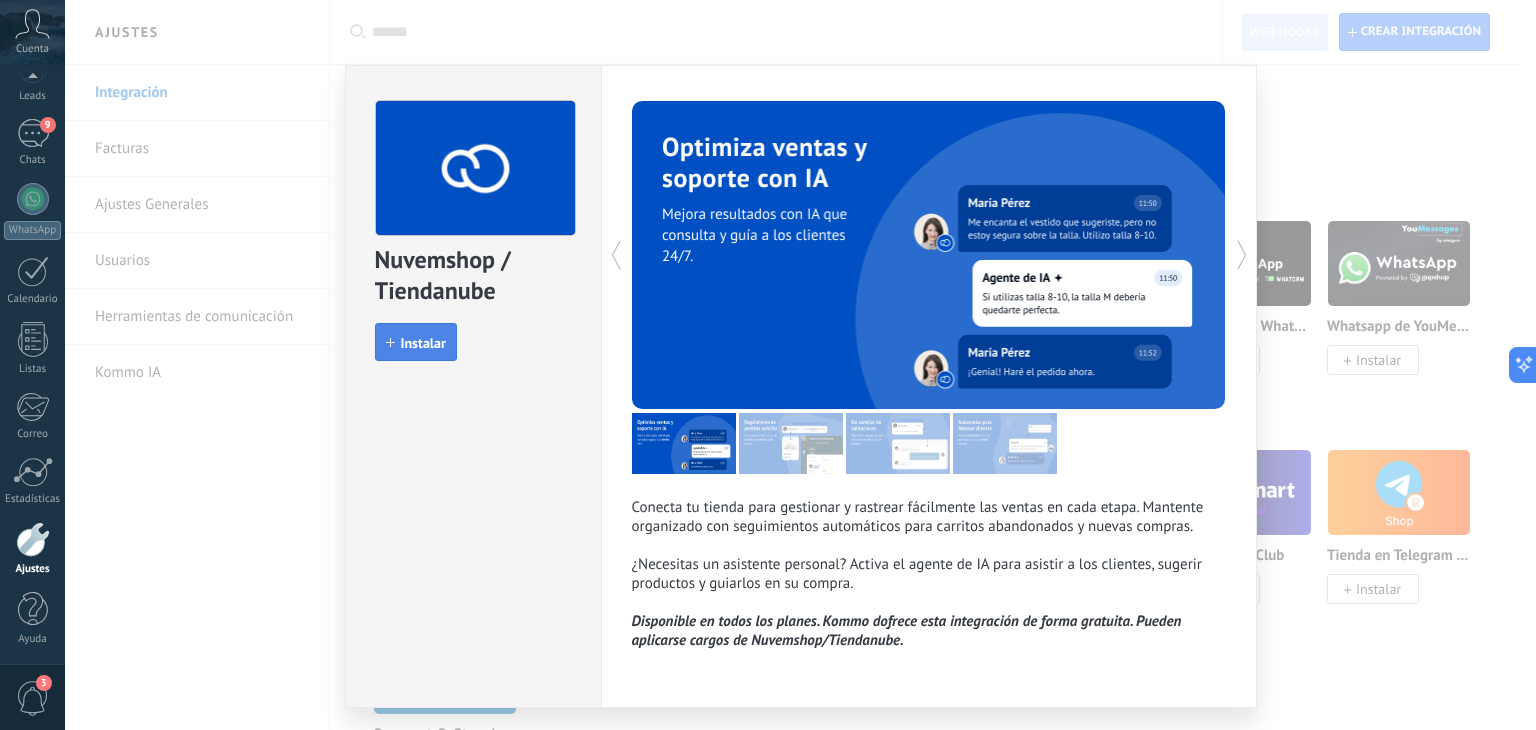 click on "Instalar" at bounding box center [423, 343] 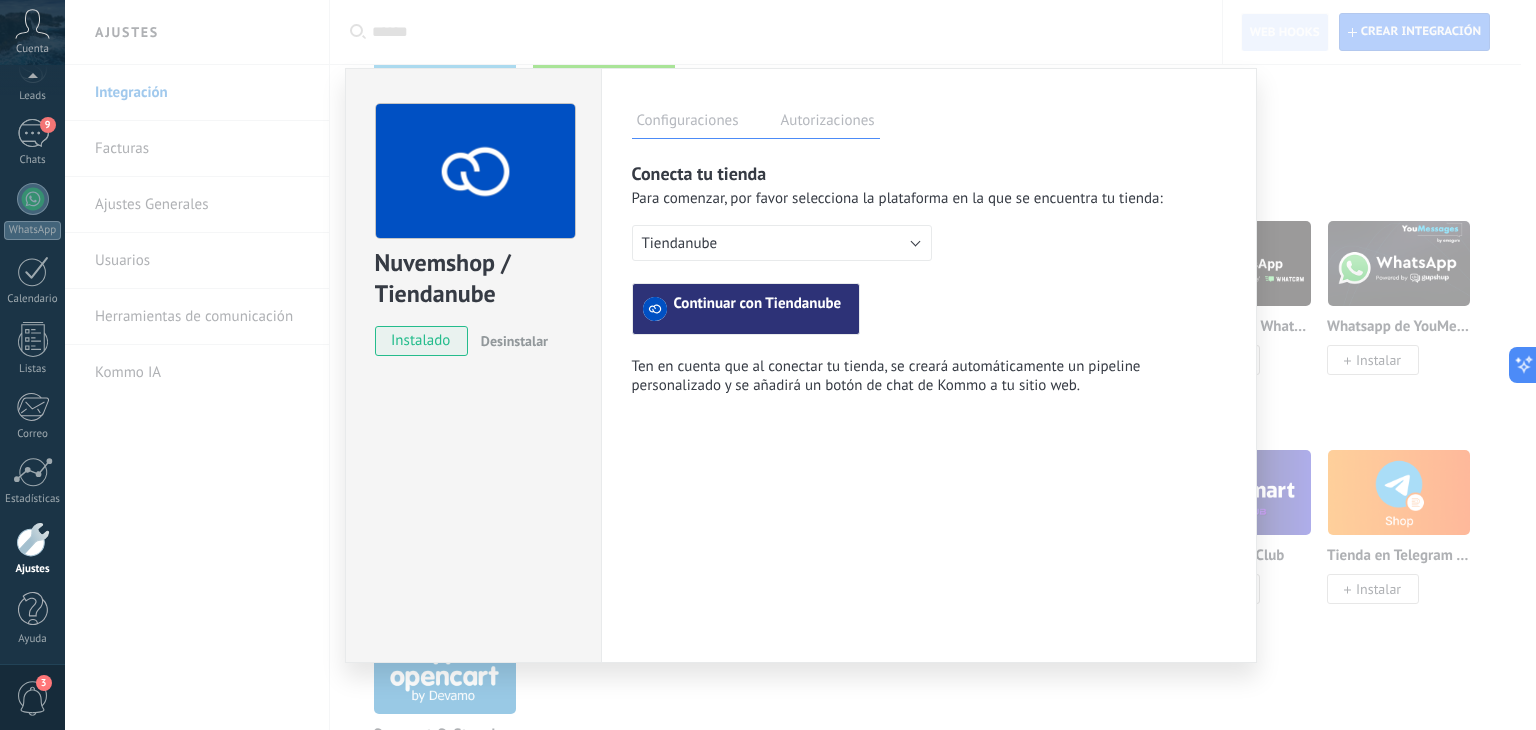 click on "Continuar con   Tiendanube" at bounding box center [758, 309] 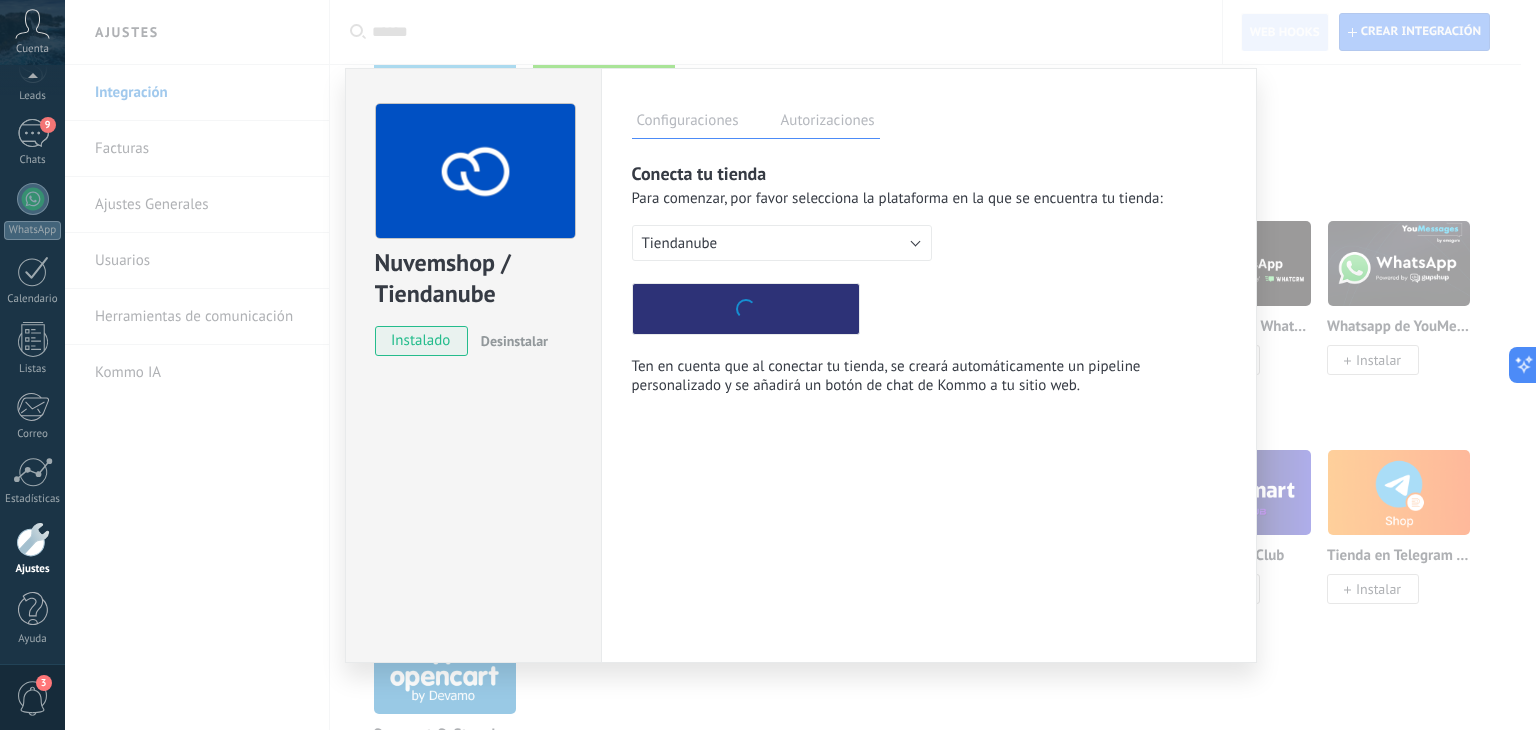 click on "Nuvemshop / Tiendanube instalado Desinstalar Configuraciones Autorizaciones Esta pestaña registra a los usuarios que han concedido acceso a las integración a esta cuenta. Si deseas remover la posibilidad que un usuario pueda enviar solicitudes a la cuenta en nombre de esta integración, puedes revocar el acceso. Si el acceso a todos los usuarios es revocado, la integración dejará de funcionar. Esta aplicacion está instalada, pero nadie le ha dado acceso aun. Conecta tu tienda para gestionar y rastrear fácilmente las ventas en cada etapa. Mantente organizado con seguimientos automáticos para carritos abandonados y nuevas compras. ¿Necesitas un asistente personal? Activa el agente de IA para asistir a los clientes, sugerir productos y guiarlos en su compra. Disponible en todos los planes. Kommo dofrece esta integración de forma gratuita. Pueden aplicarse cargos de Nuvemshop/Tiendanube.  más Guardar Conecta tu tienda Para comenzar, por favor selecciona la plataforma en la que se encuentra tu tienda:" at bounding box center (800, 365) 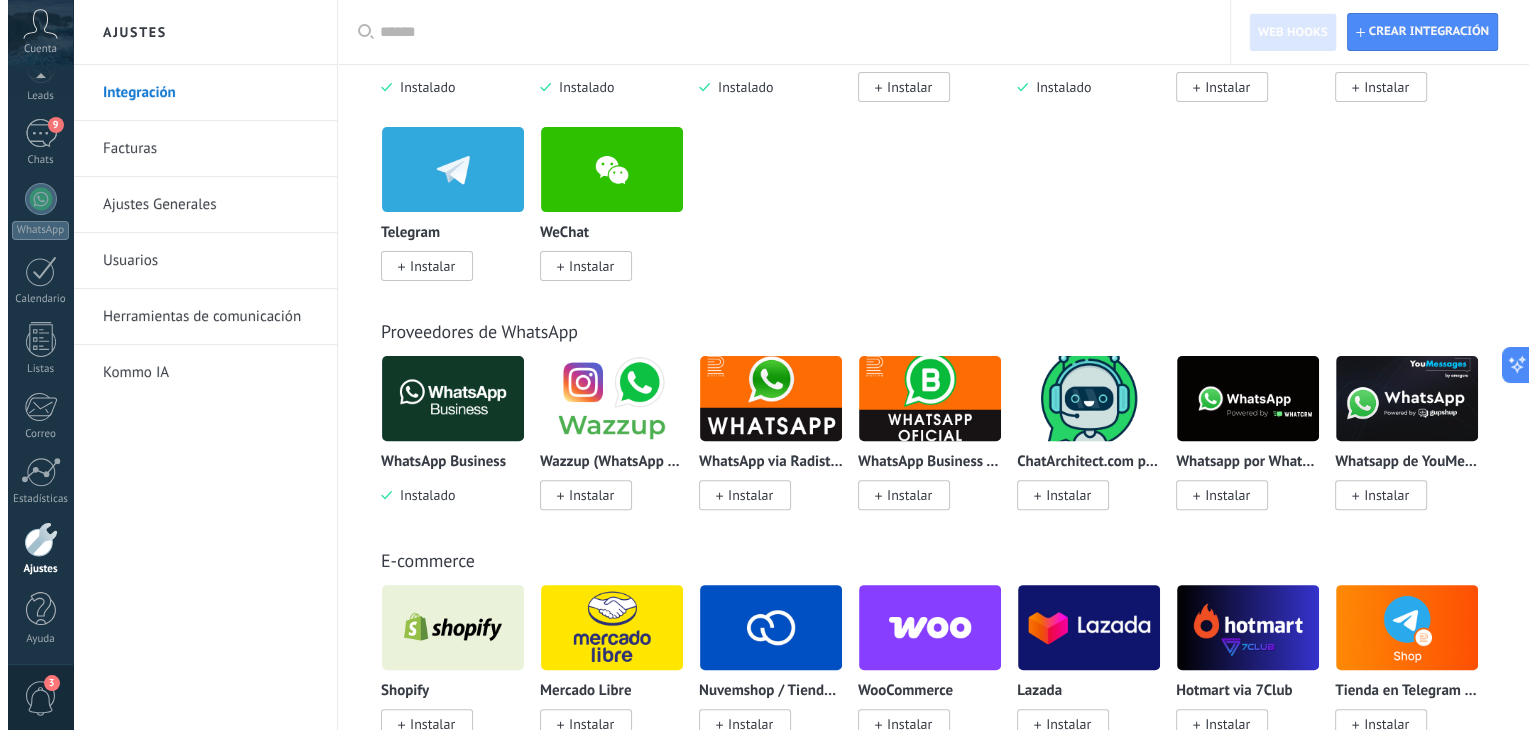 scroll, scrollTop: 600, scrollLeft: 0, axis: vertical 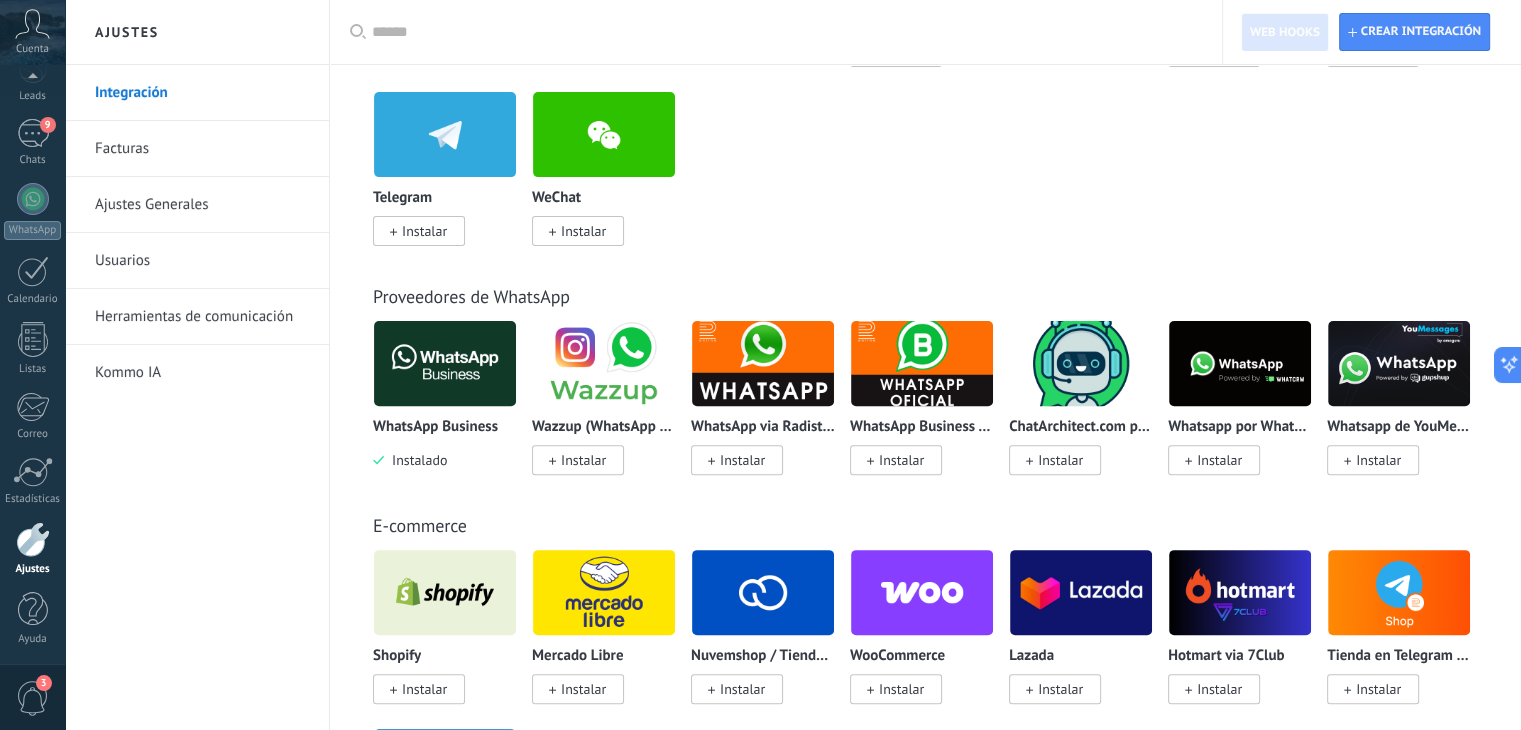 click at bounding box center [763, 592] 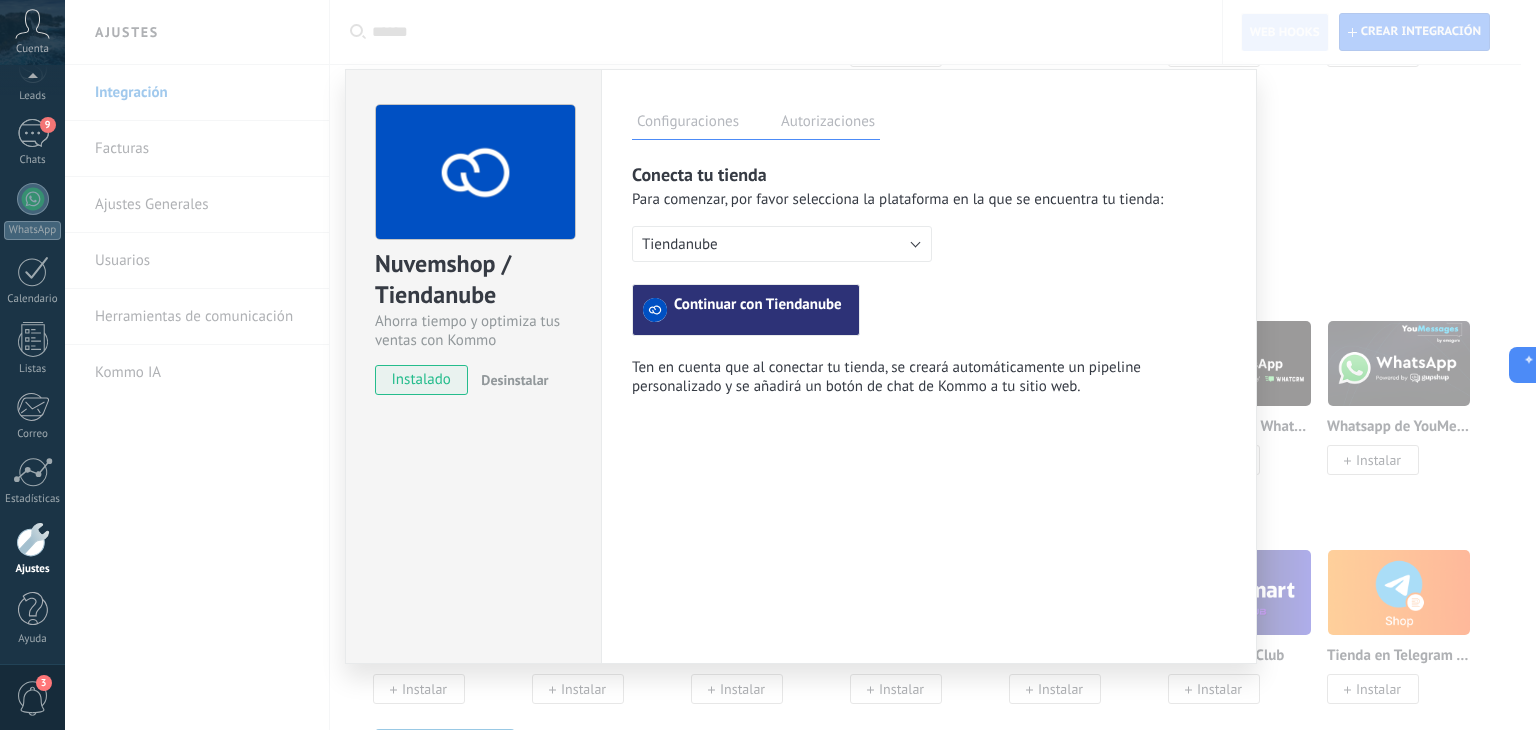 click on "Tiendanube Continuar con   Tiendanube" at bounding box center [929, 281] 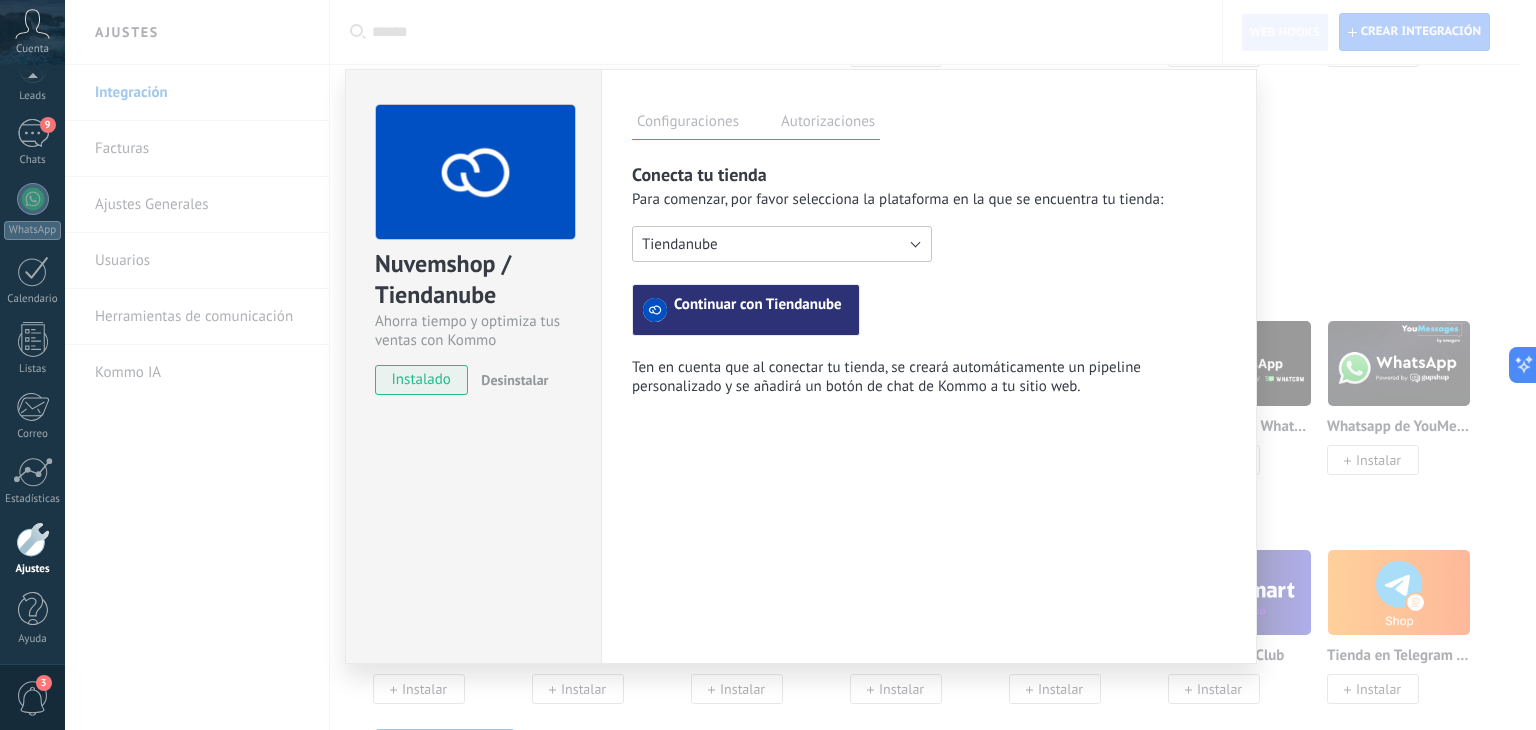 click on "Tiendanube" at bounding box center [782, 244] 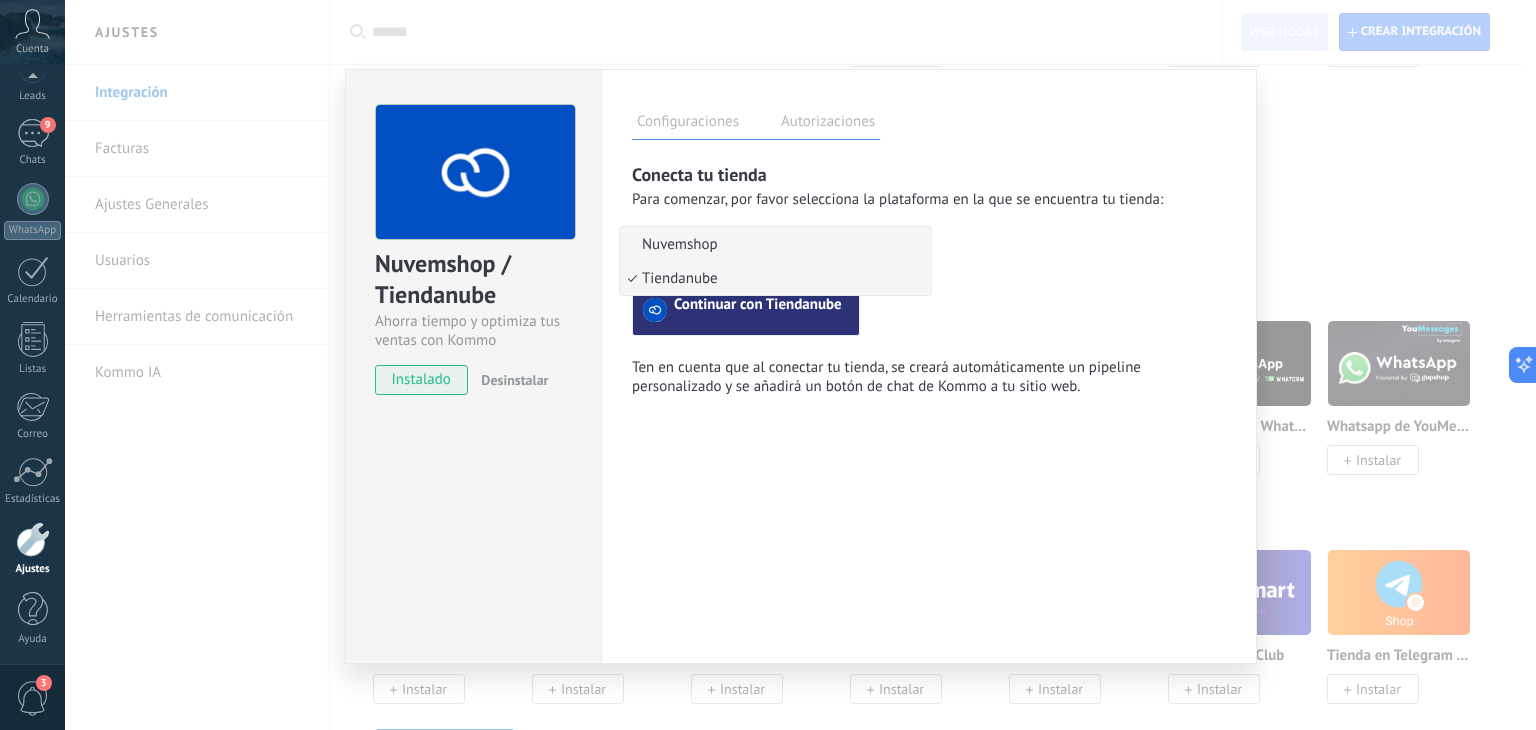 click on "Nuvemshop" at bounding box center [772, 244] 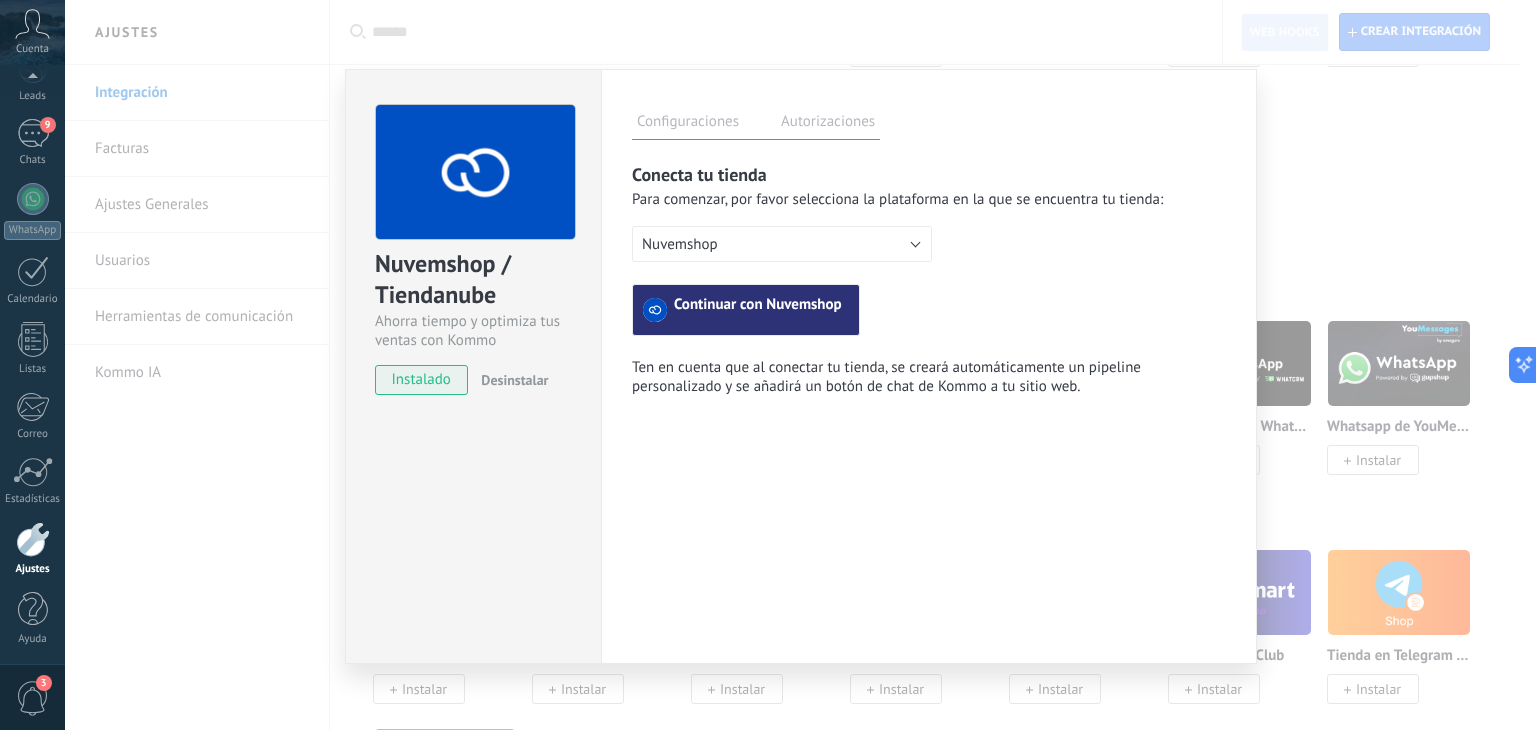 click on "Continuar con   Nuvemshop" at bounding box center [758, 310] 